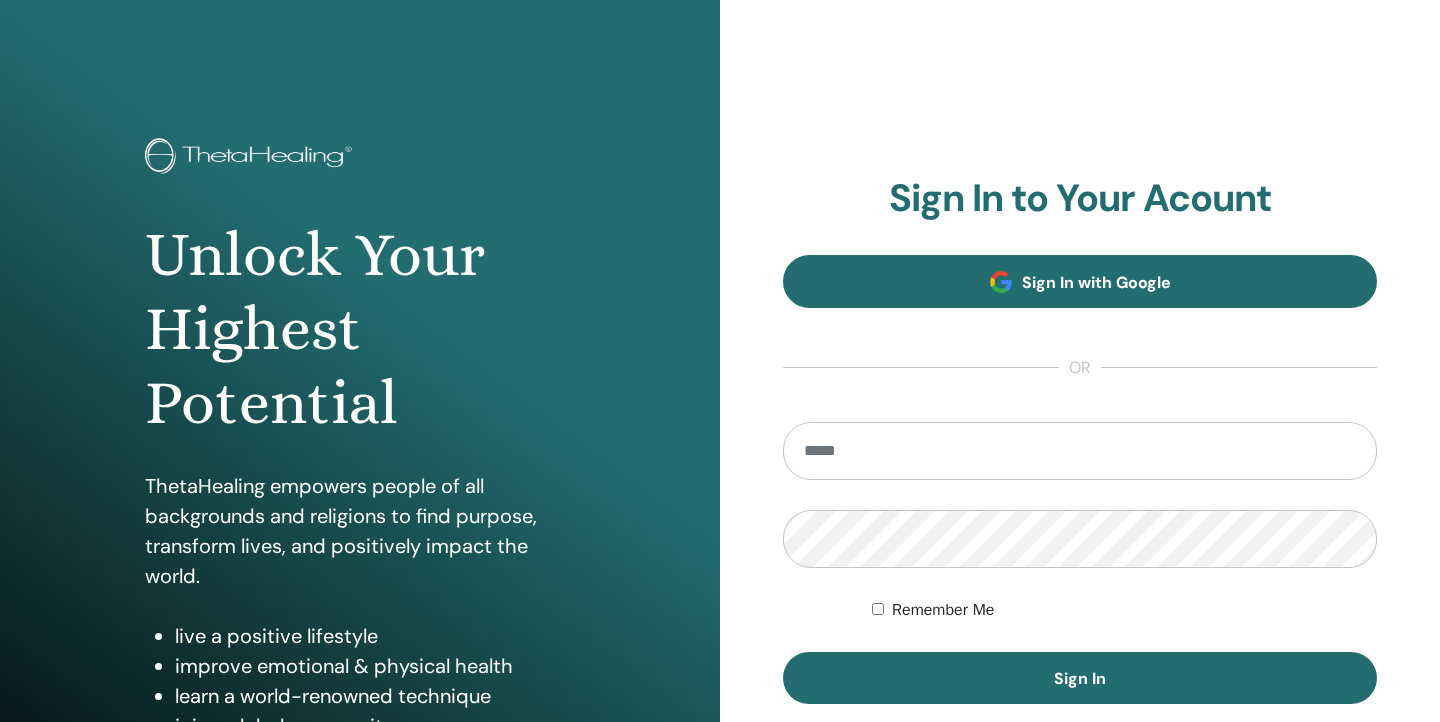 scroll, scrollTop: 0, scrollLeft: 0, axis: both 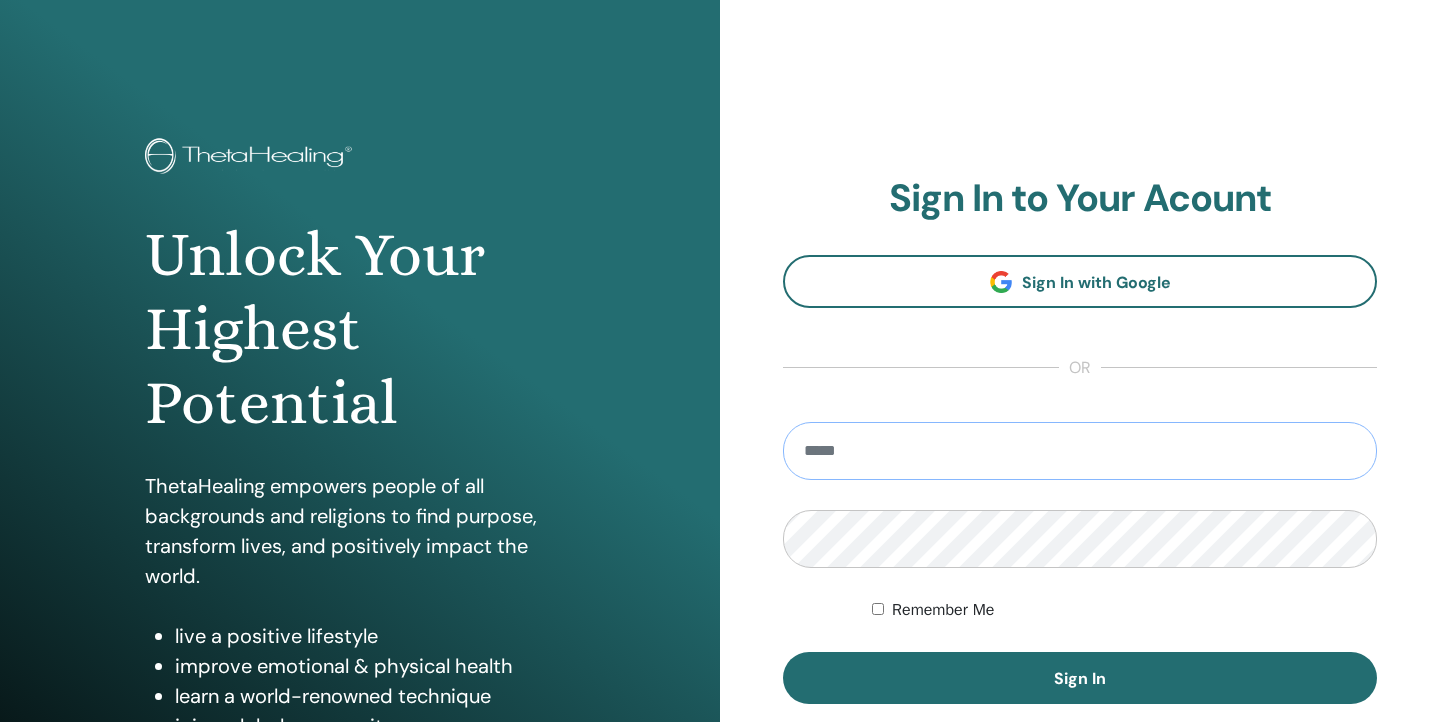 type on "**********" 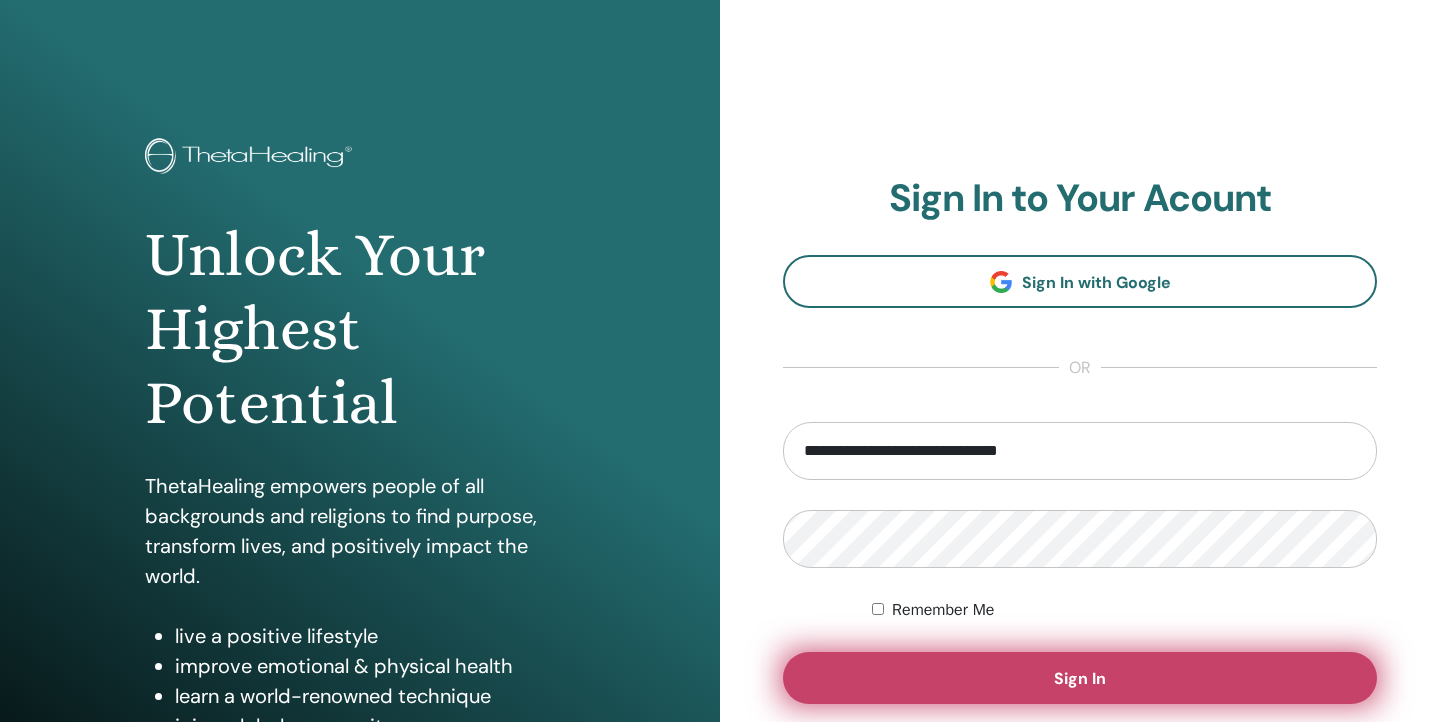 click on "Sign In" at bounding box center (1080, 678) 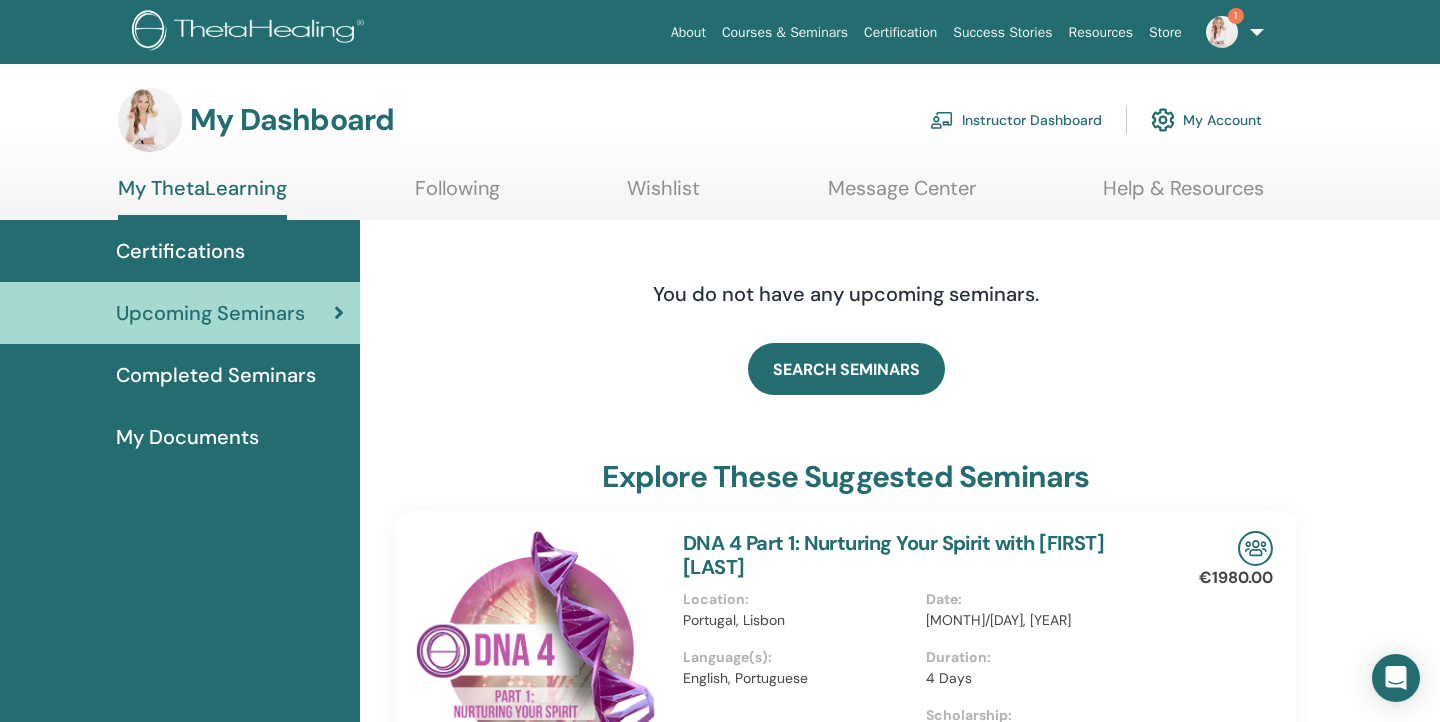 scroll, scrollTop: 0, scrollLeft: 0, axis: both 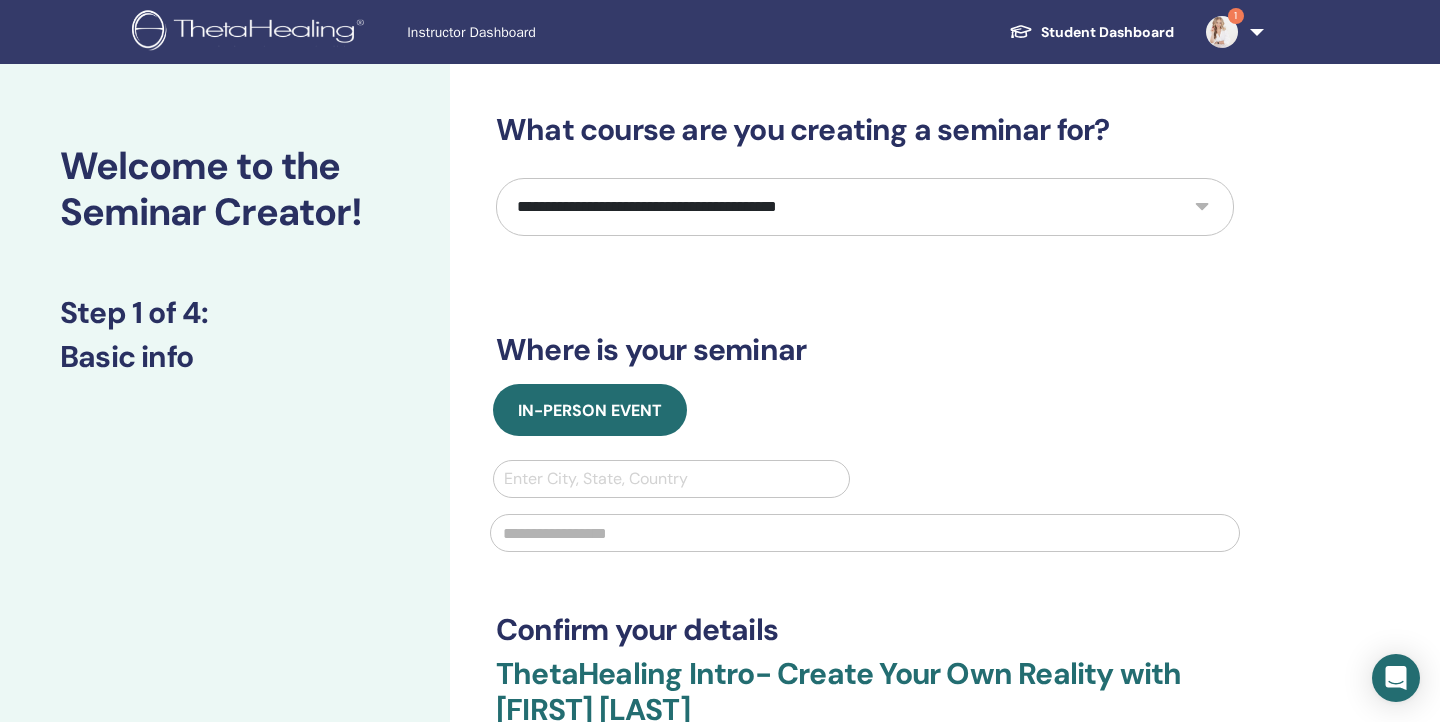 select on "*" 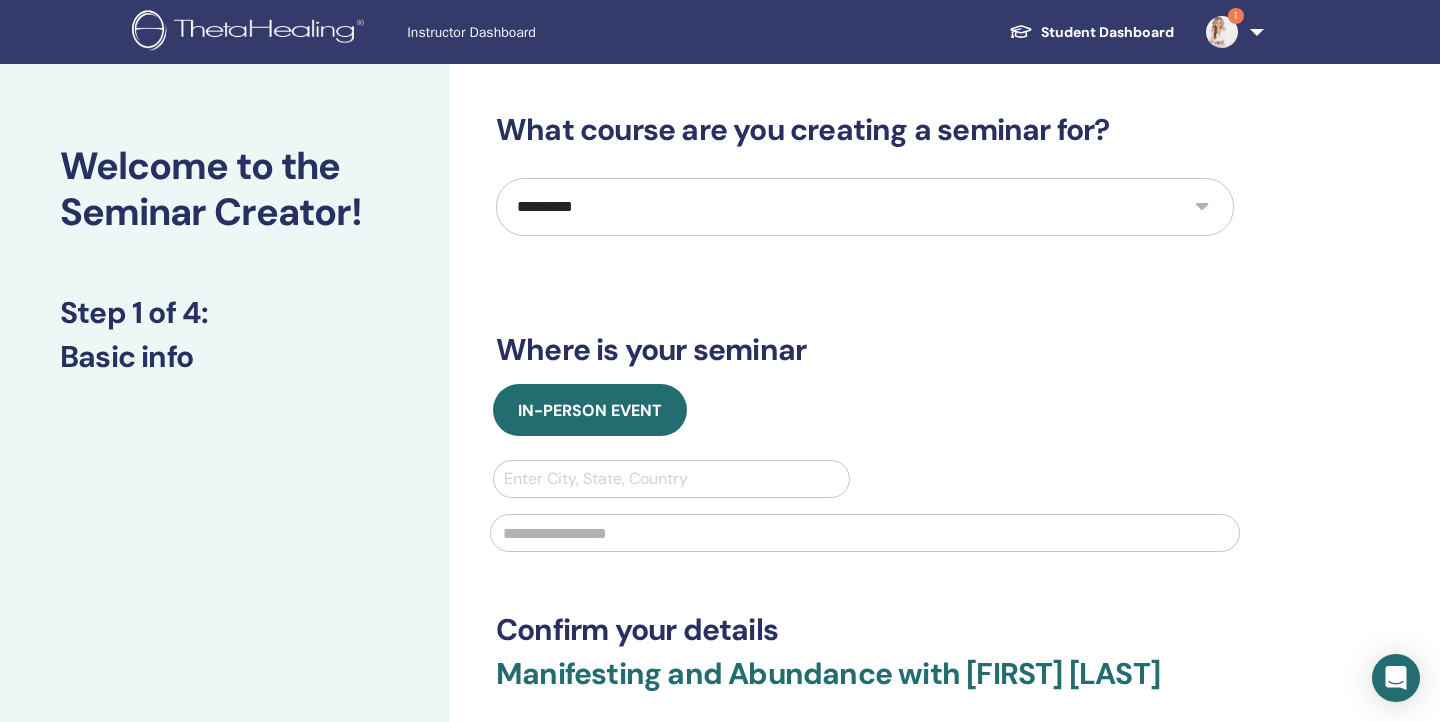 click on "Enter City, State, Country" at bounding box center (671, 479) 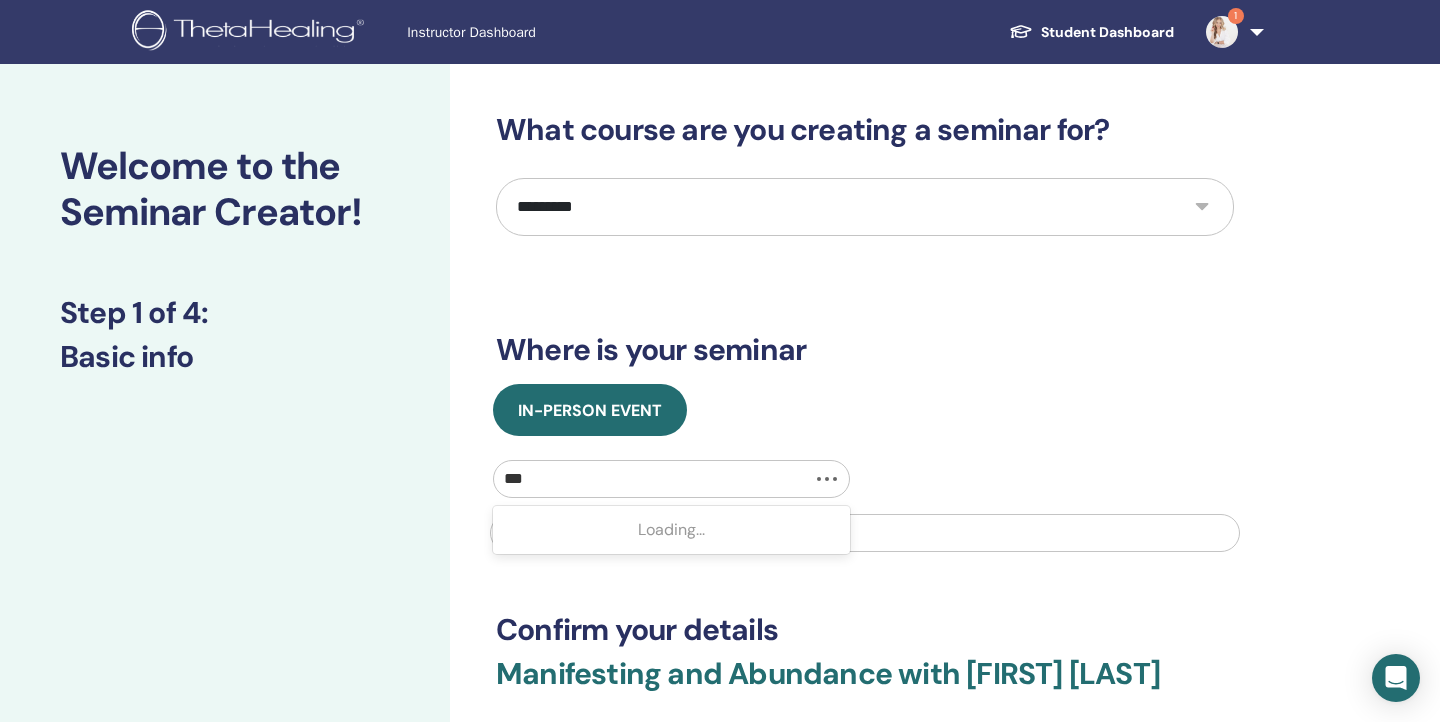 type on "****" 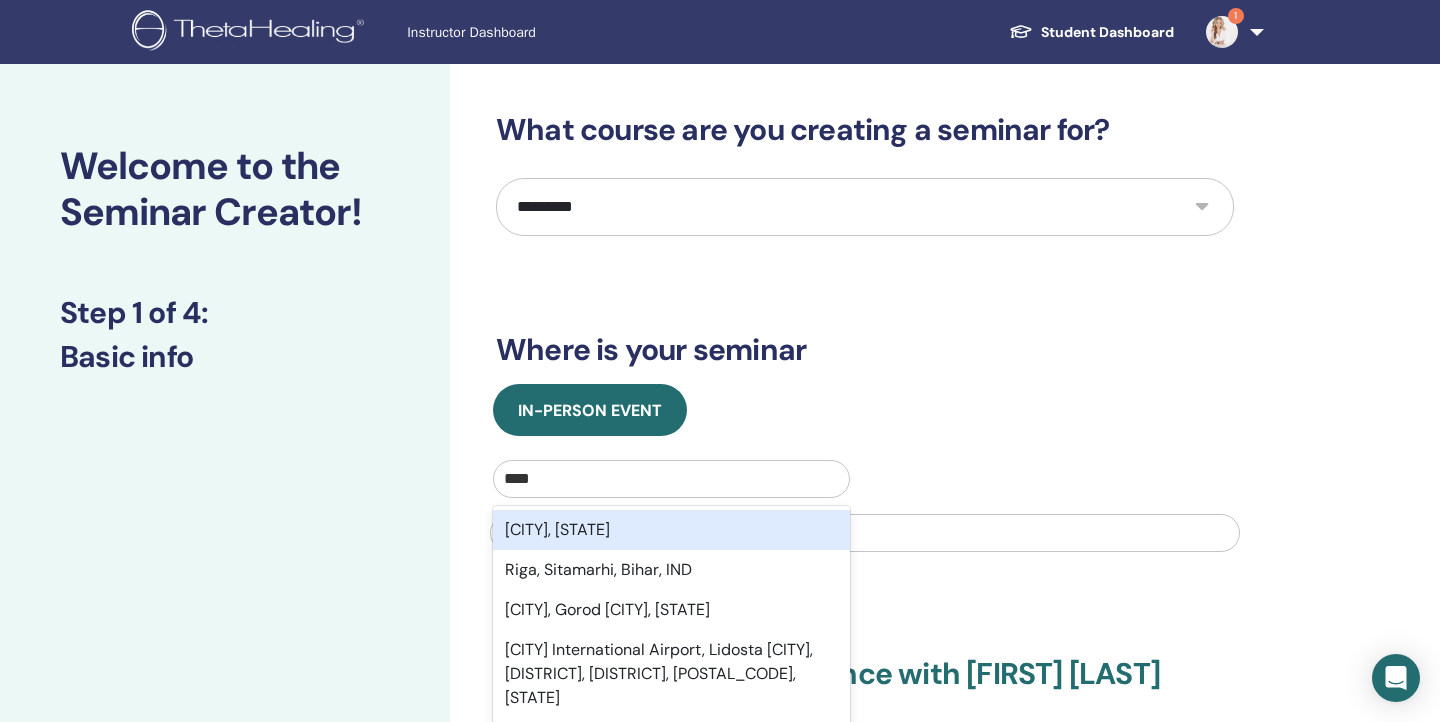 click on "Rīga, LVA" at bounding box center [671, 530] 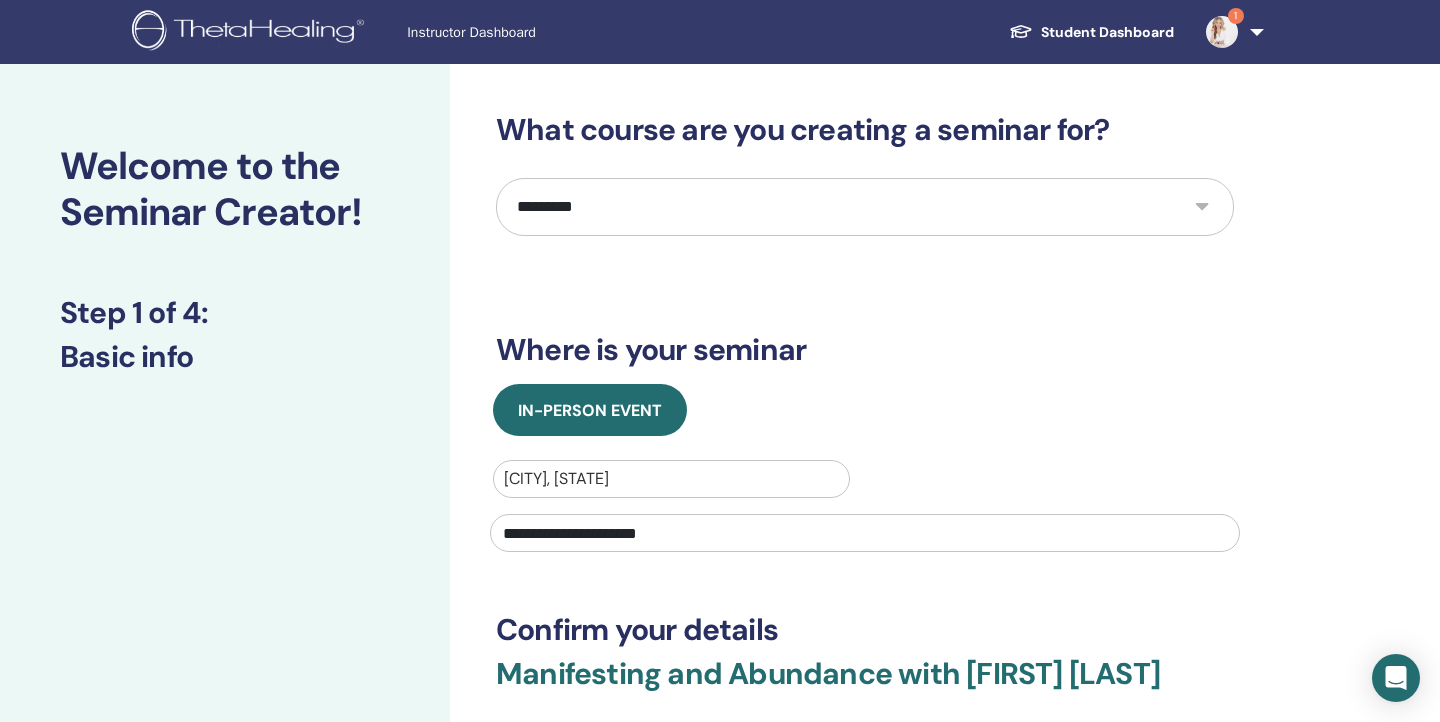 click on "**********" at bounding box center (865, 533) 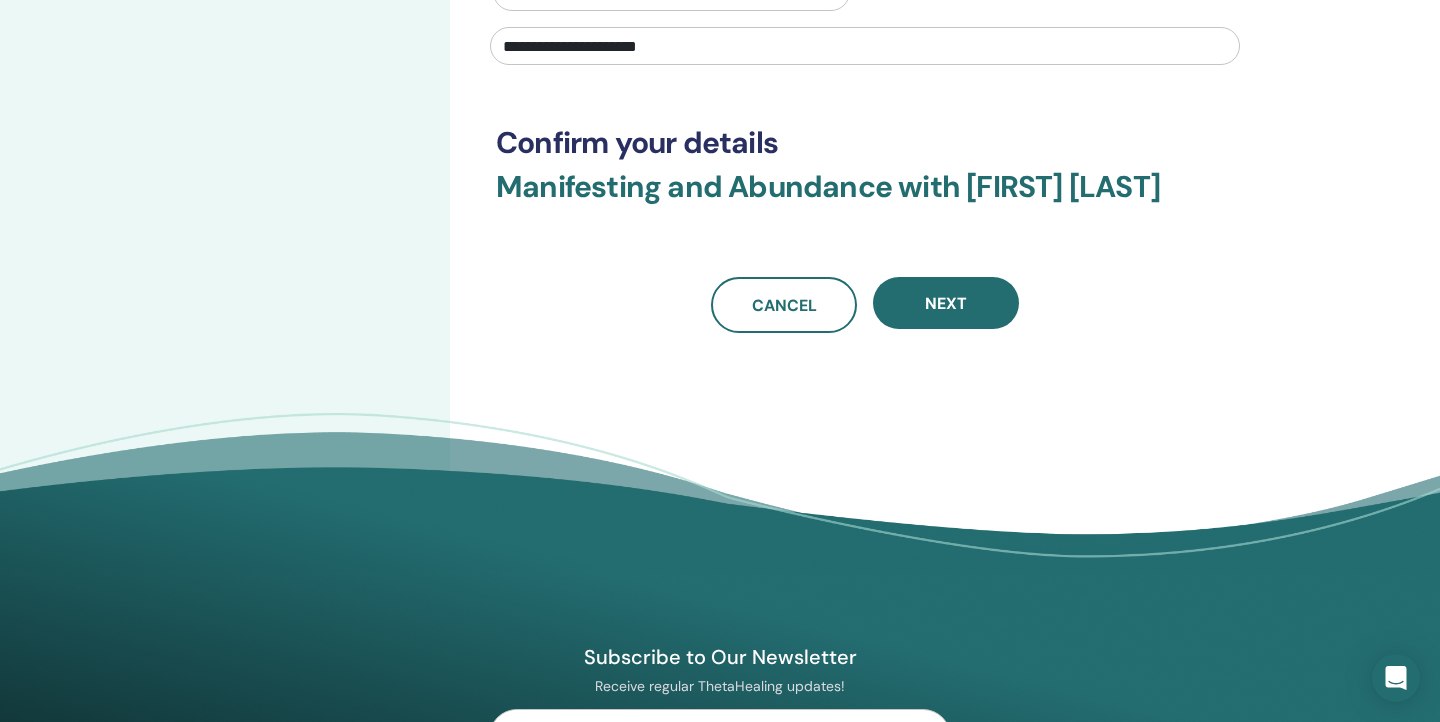 scroll, scrollTop: 491, scrollLeft: 0, axis: vertical 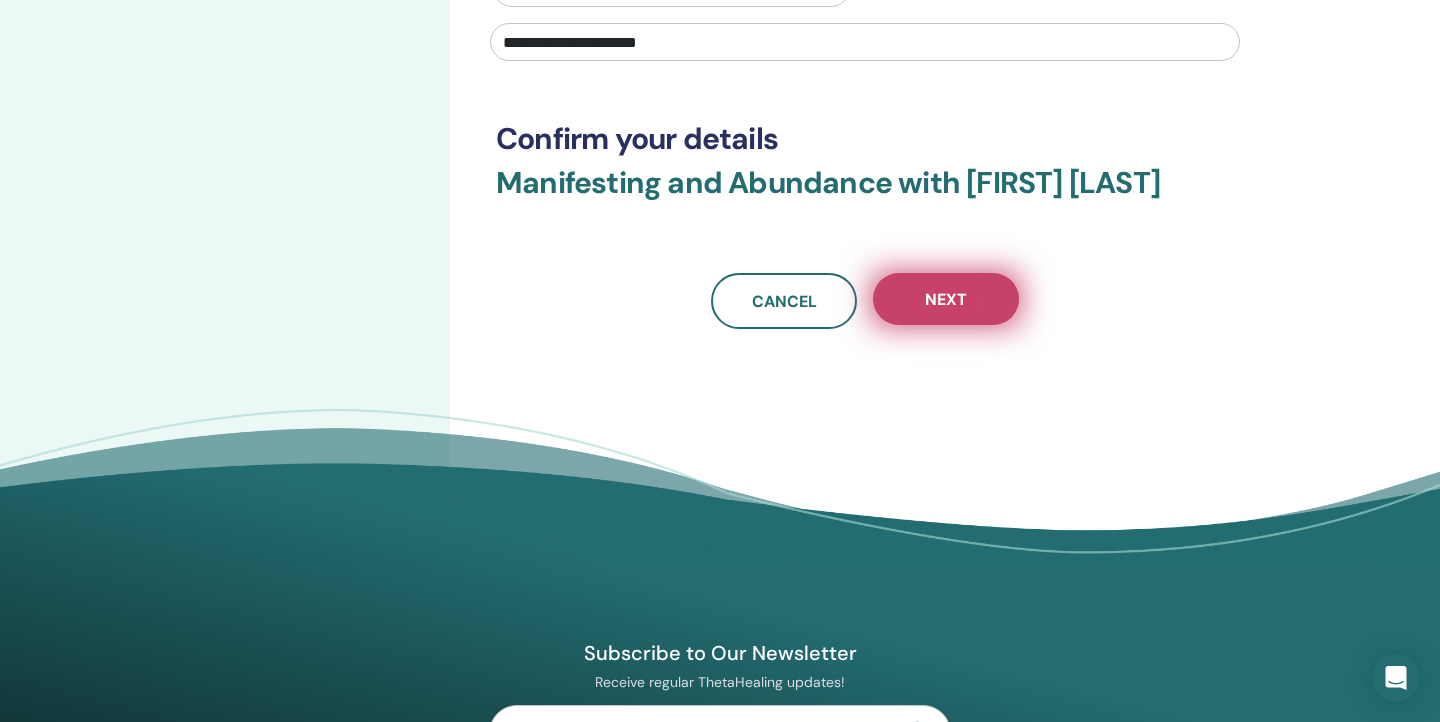 type on "**********" 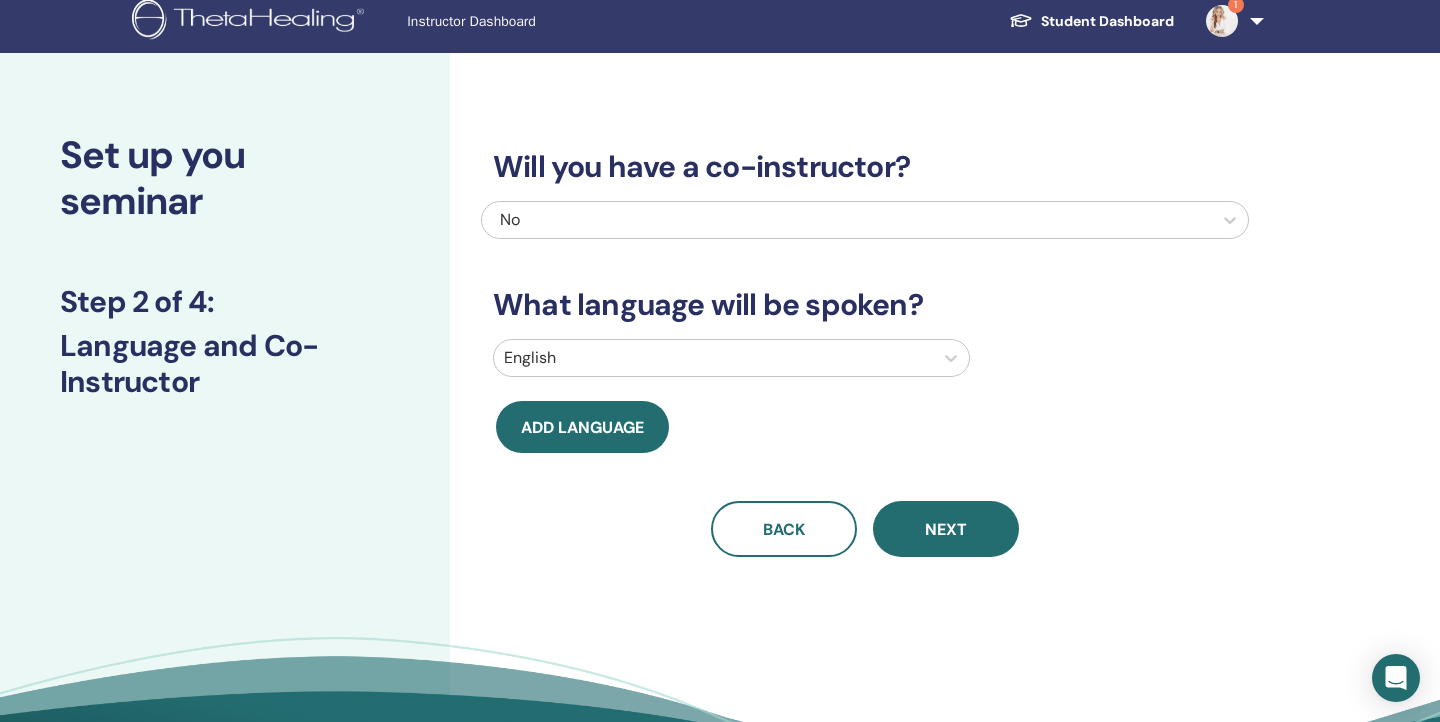 scroll, scrollTop: 0, scrollLeft: 0, axis: both 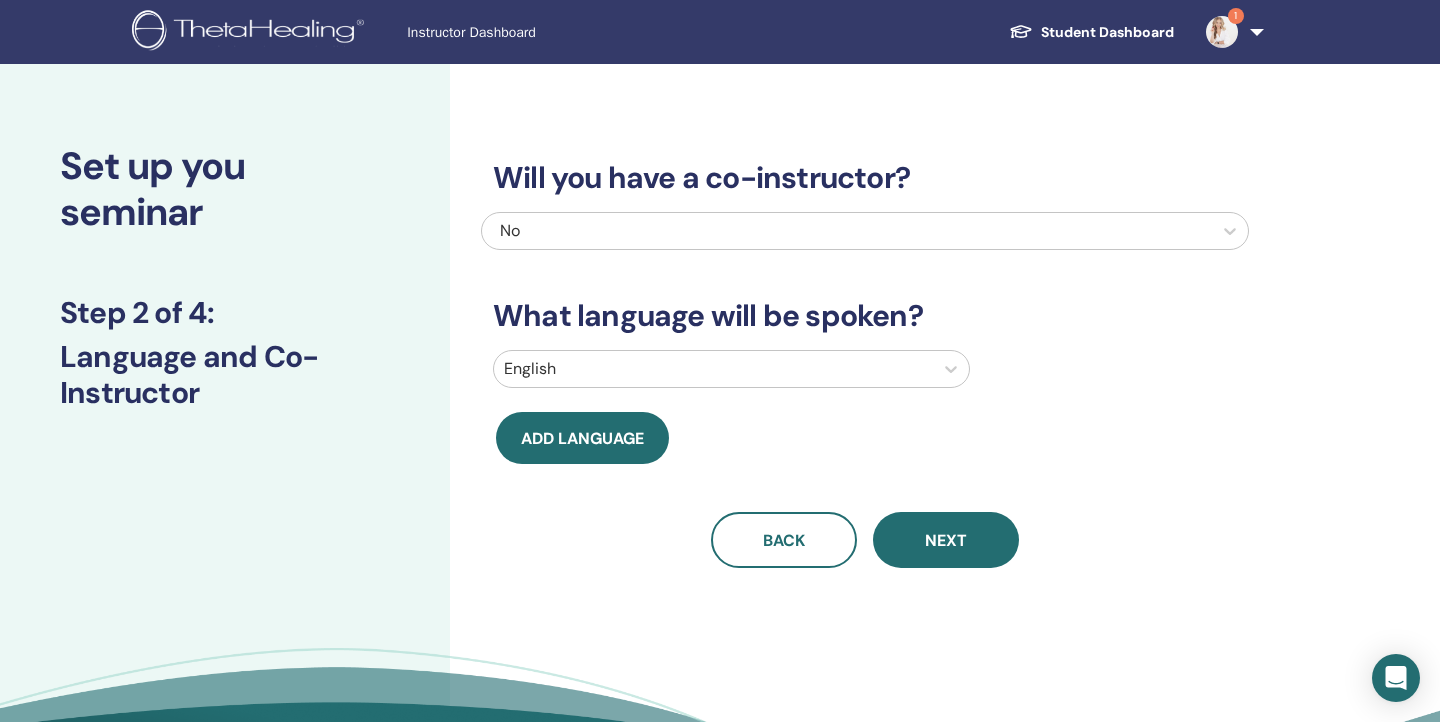 click at bounding box center [713, 369] 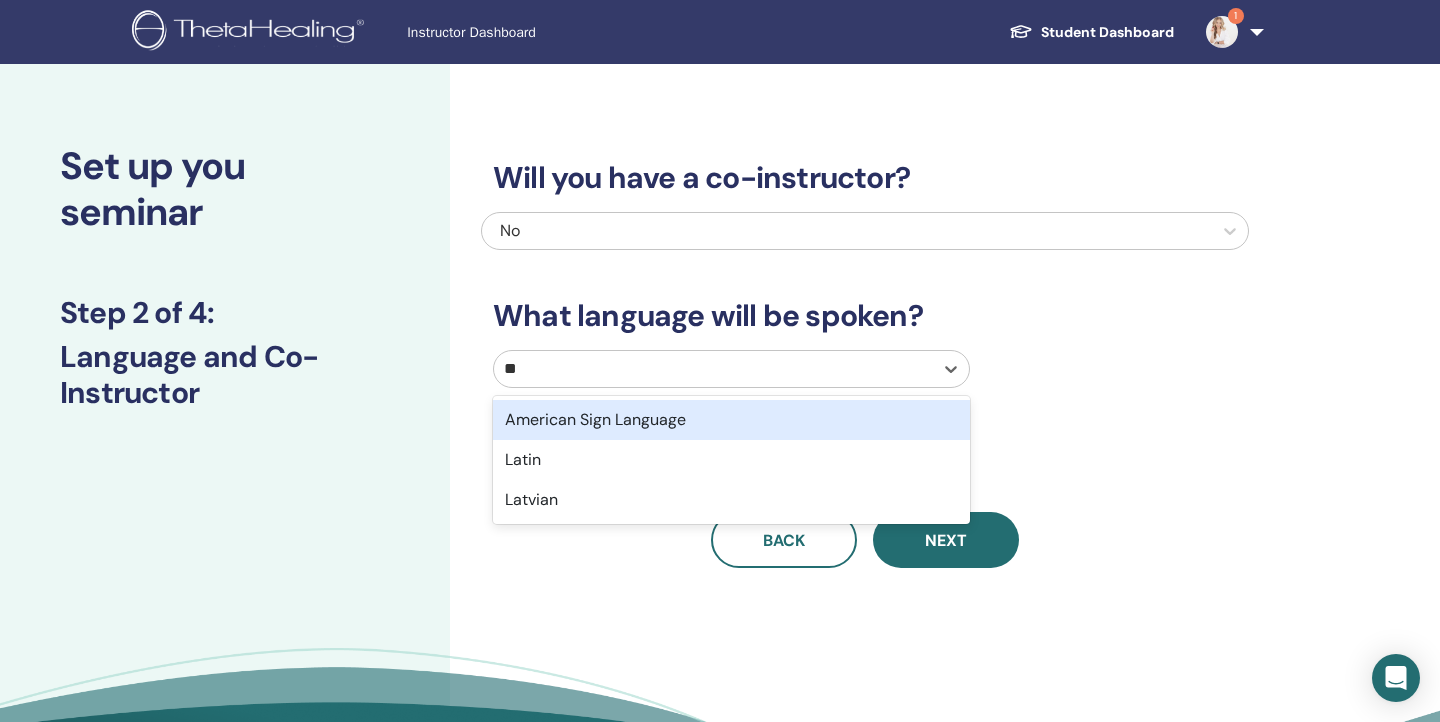 type on "***" 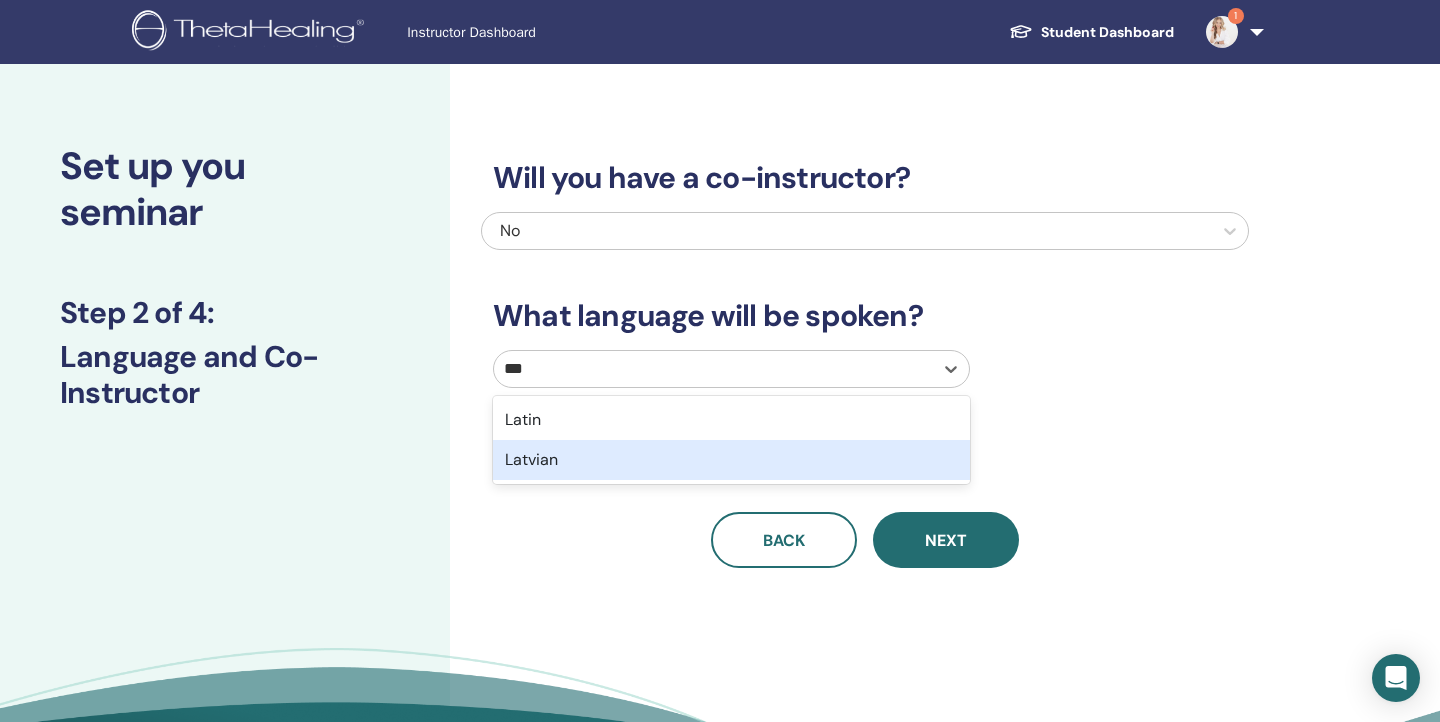 click on "Latvian" at bounding box center [731, 460] 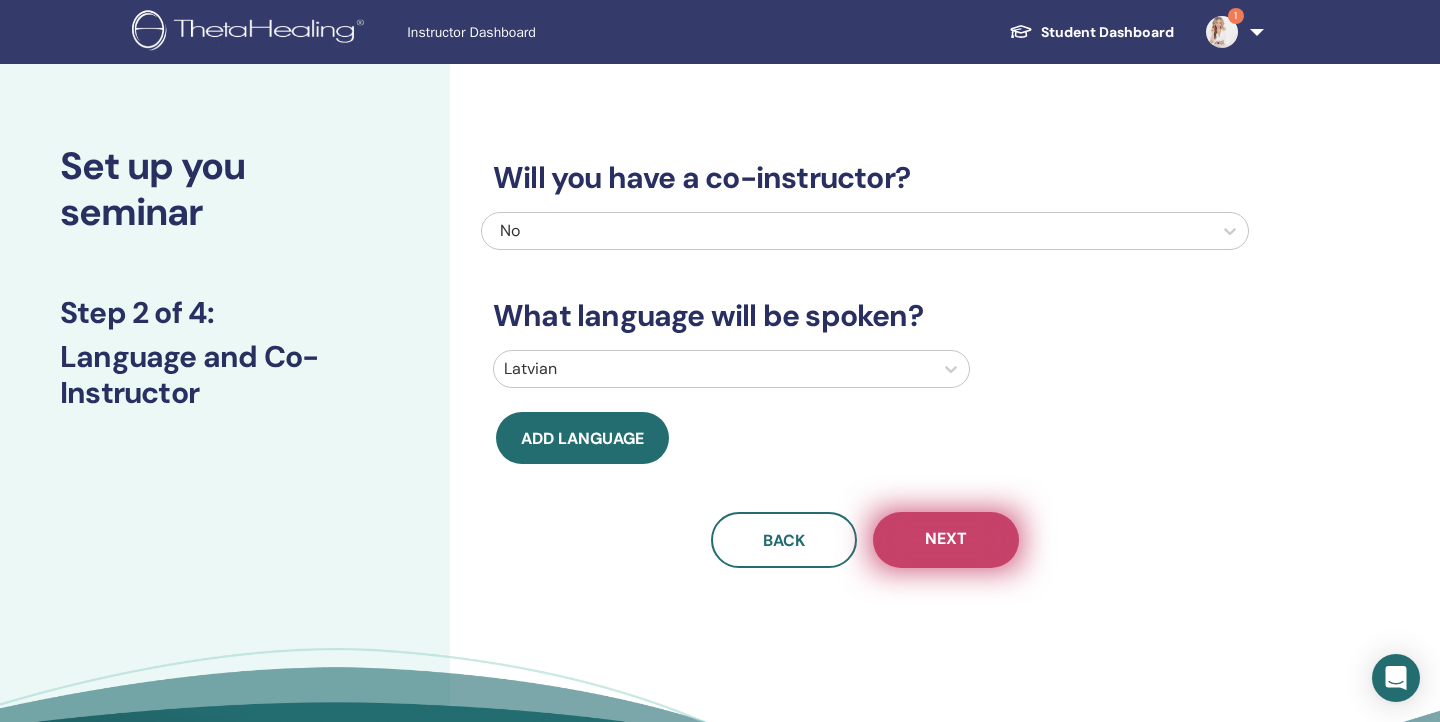 click on "Next" at bounding box center (946, 540) 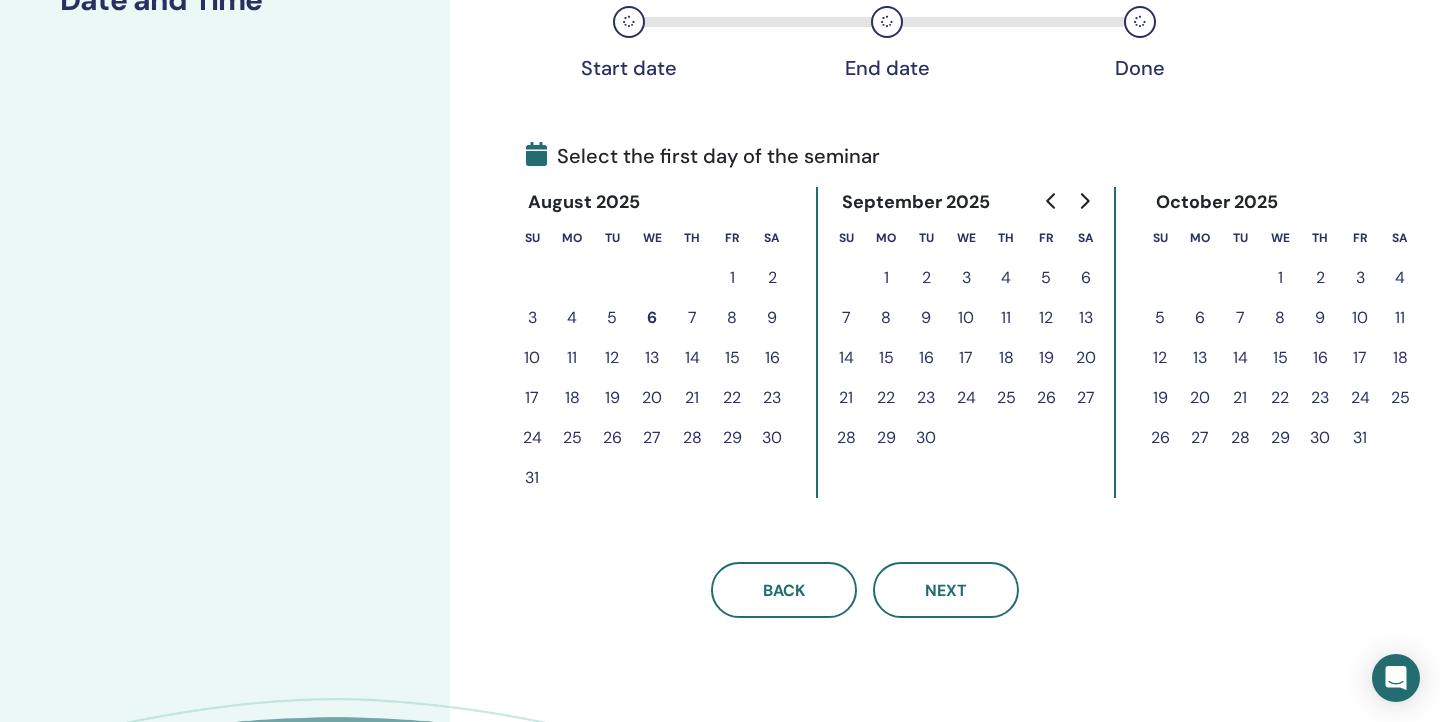 scroll, scrollTop: 364, scrollLeft: 0, axis: vertical 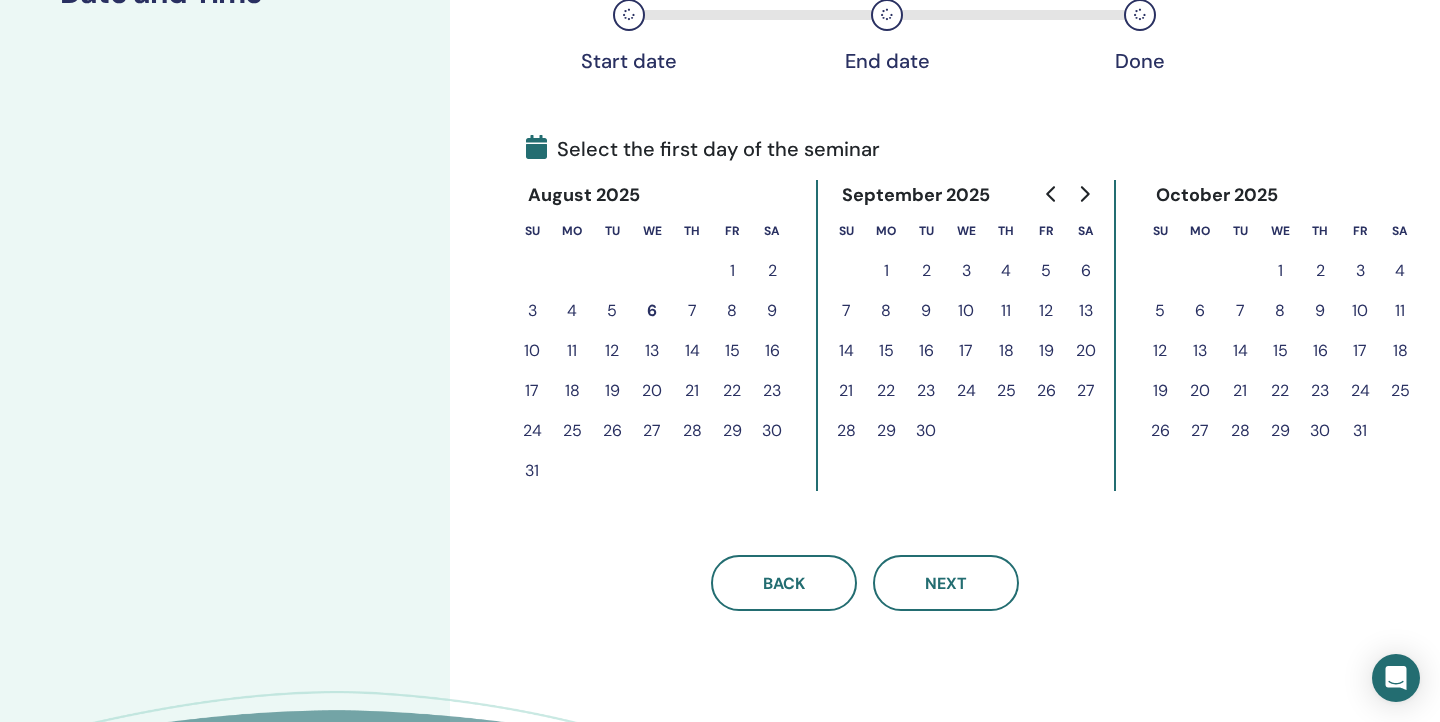 click on "20" at bounding box center [652, 391] 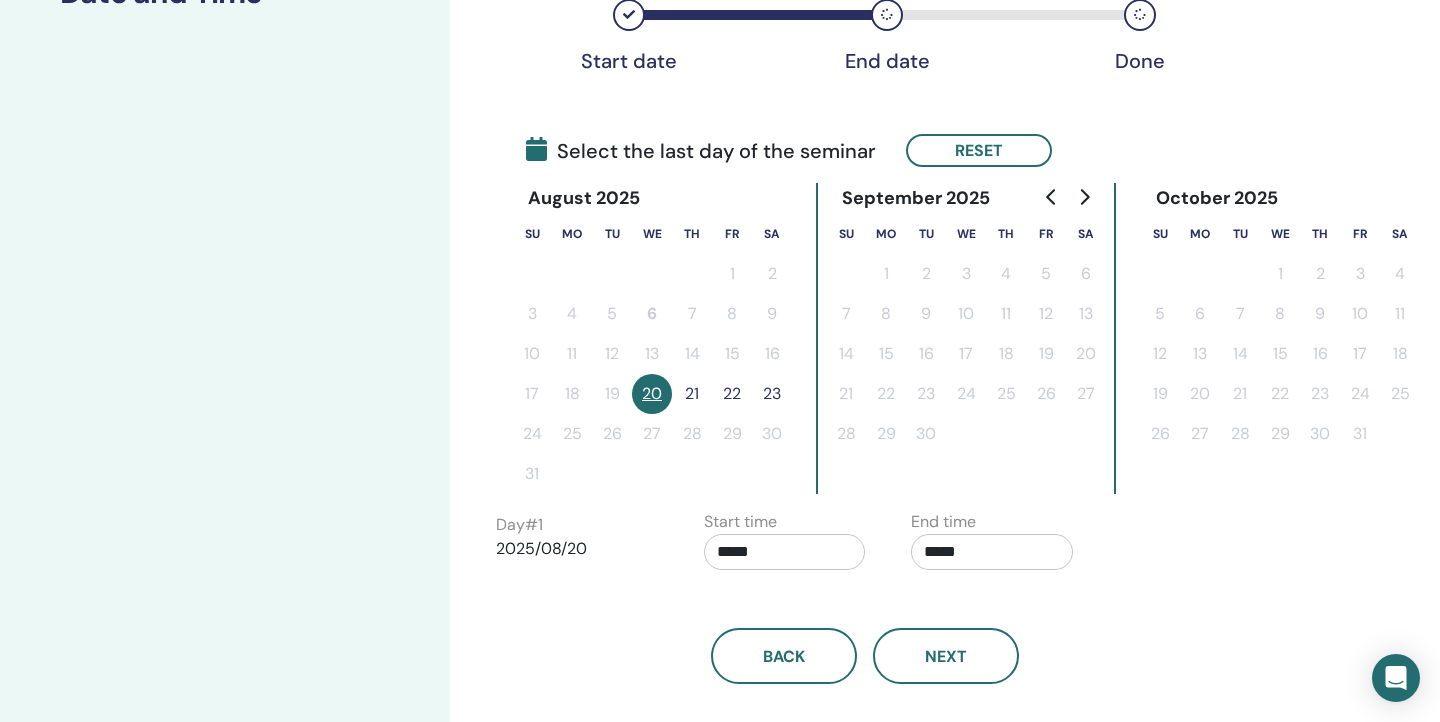 click on "22" at bounding box center [732, 394] 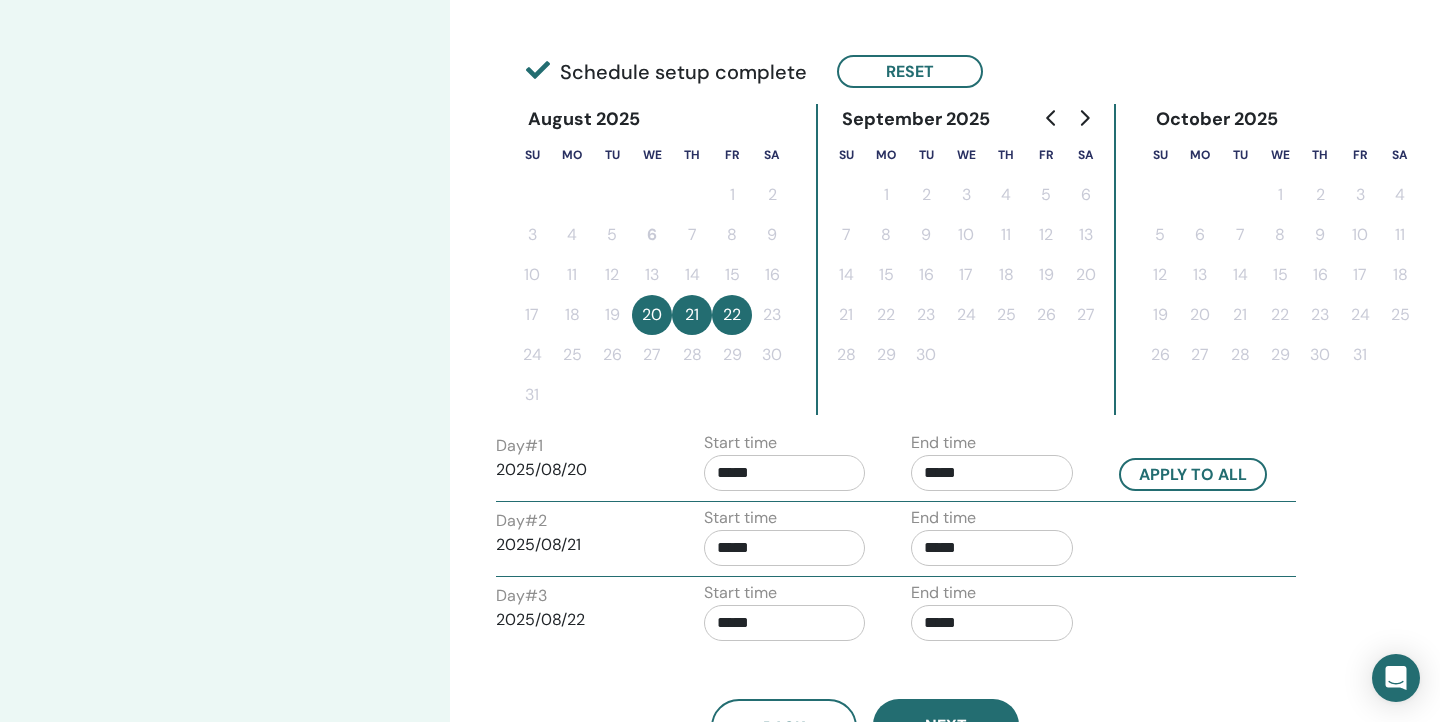 scroll, scrollTop: 453, scrollLeft: 0, axis: vertical 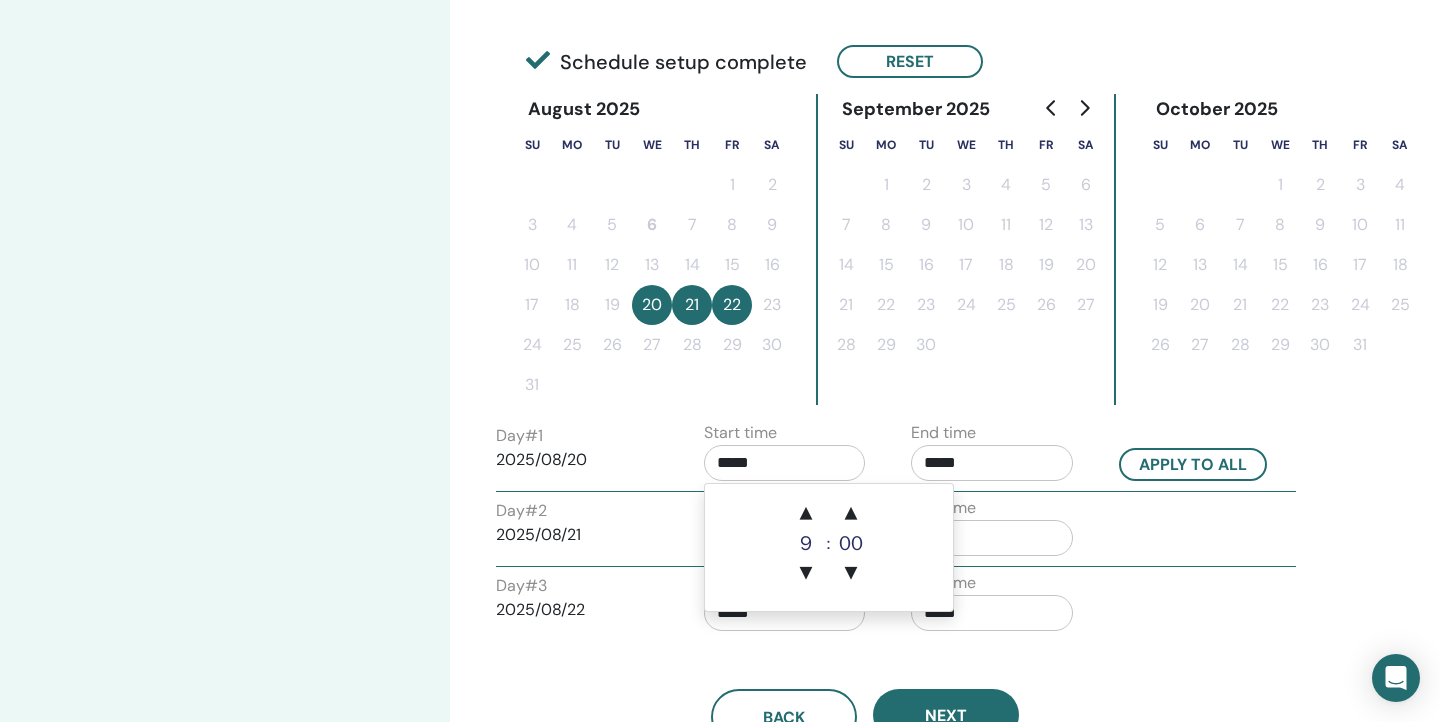 click on "*****" at bounding box center (785, 463) 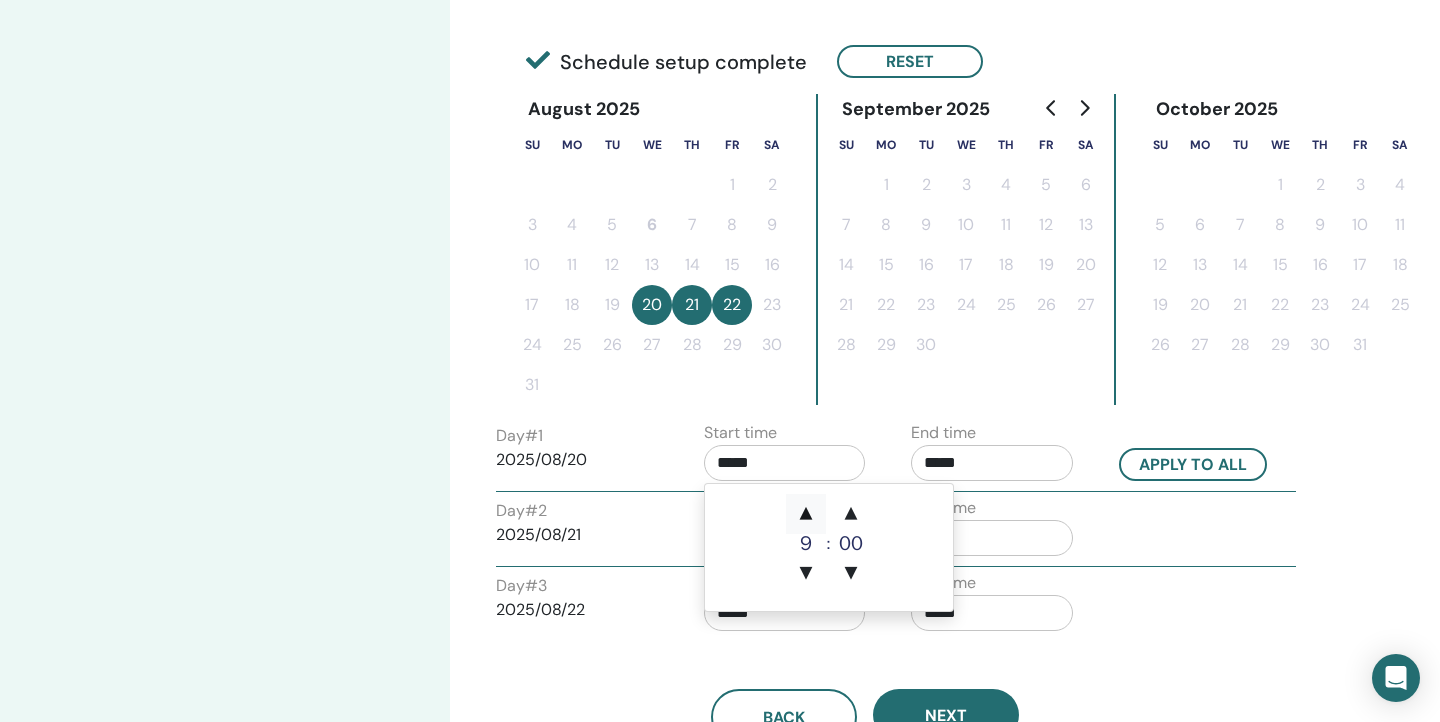 click on "▲" at bounding box center [806, 514] 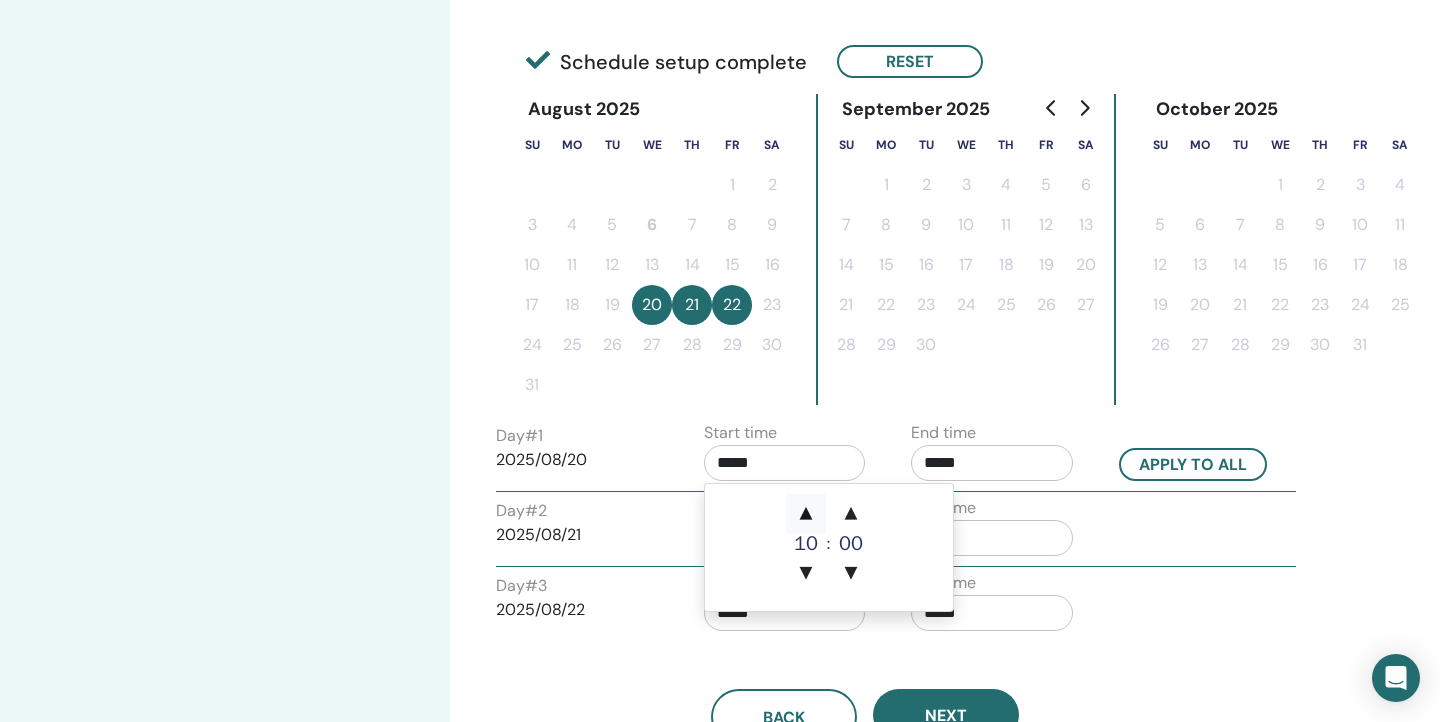 click on "▲" at bounding box center [806, 514] 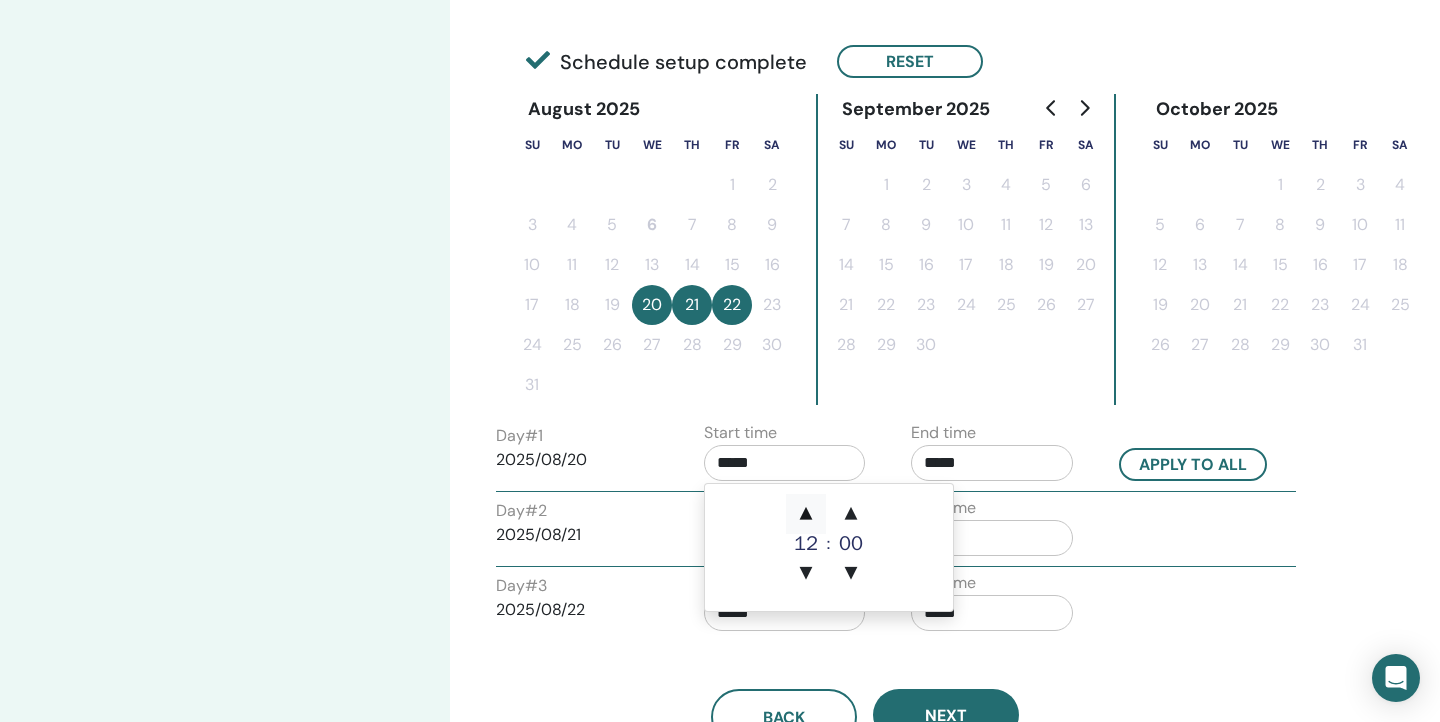 click on "▲" at bounding box center [806, 514] 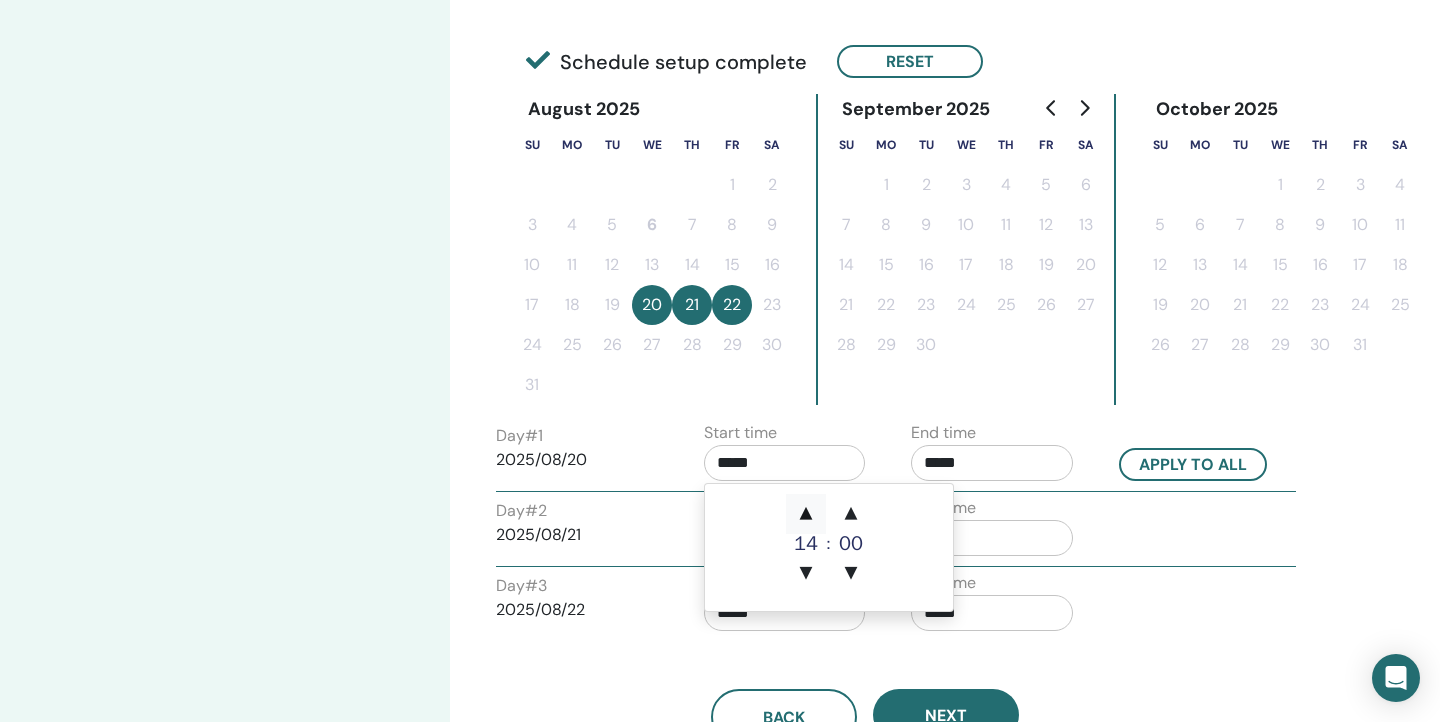 click on "▲" at bounding box center [806, 514] 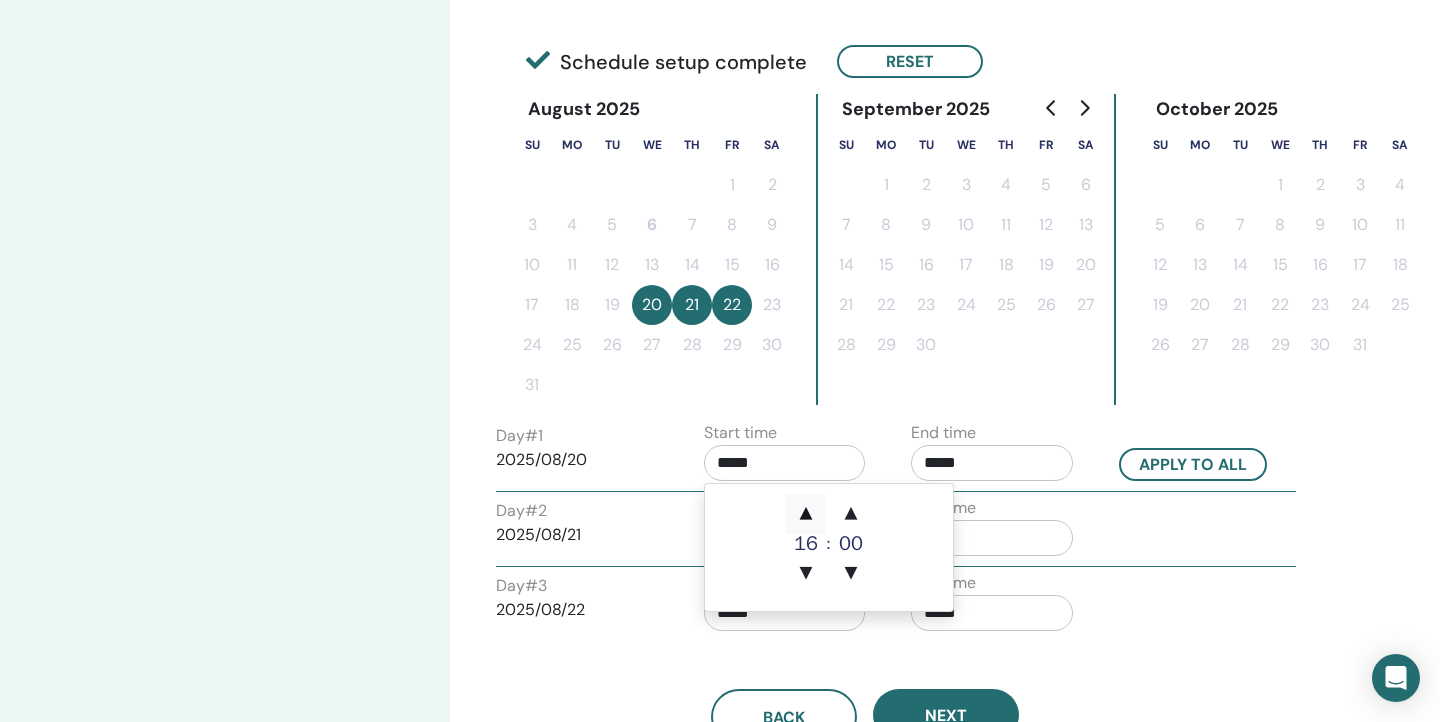 click on "▲" at bounding box center [806, 514] 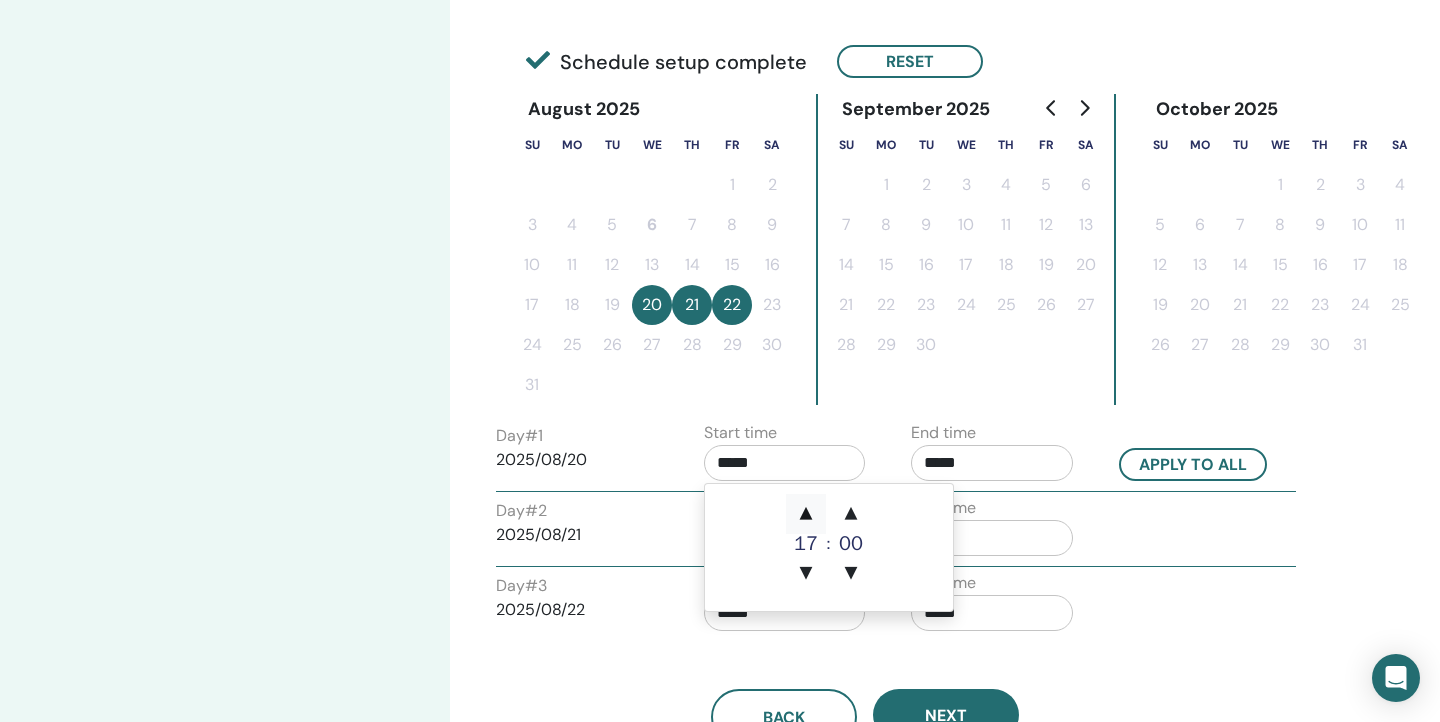 click on "▲" at bounding box center (806, 514) 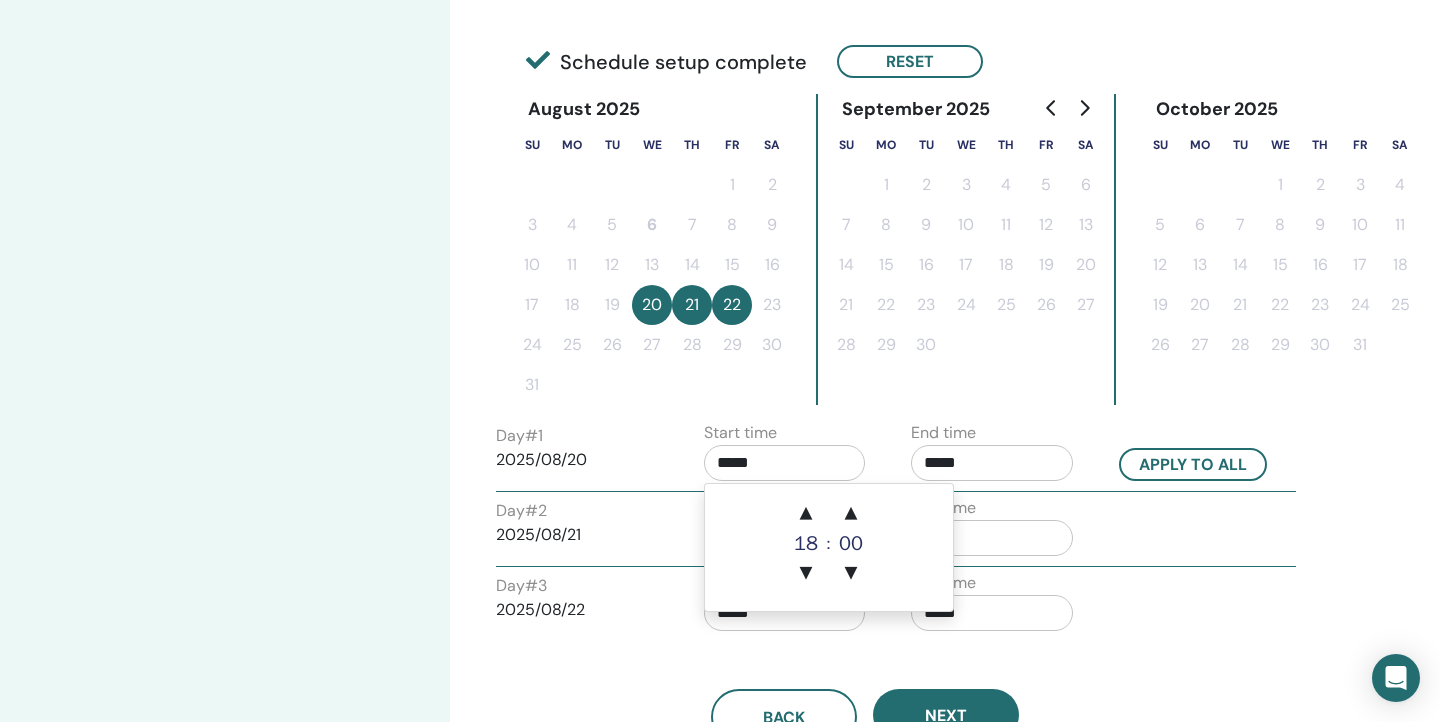 click on "*****" at bounding box center [992, 463] 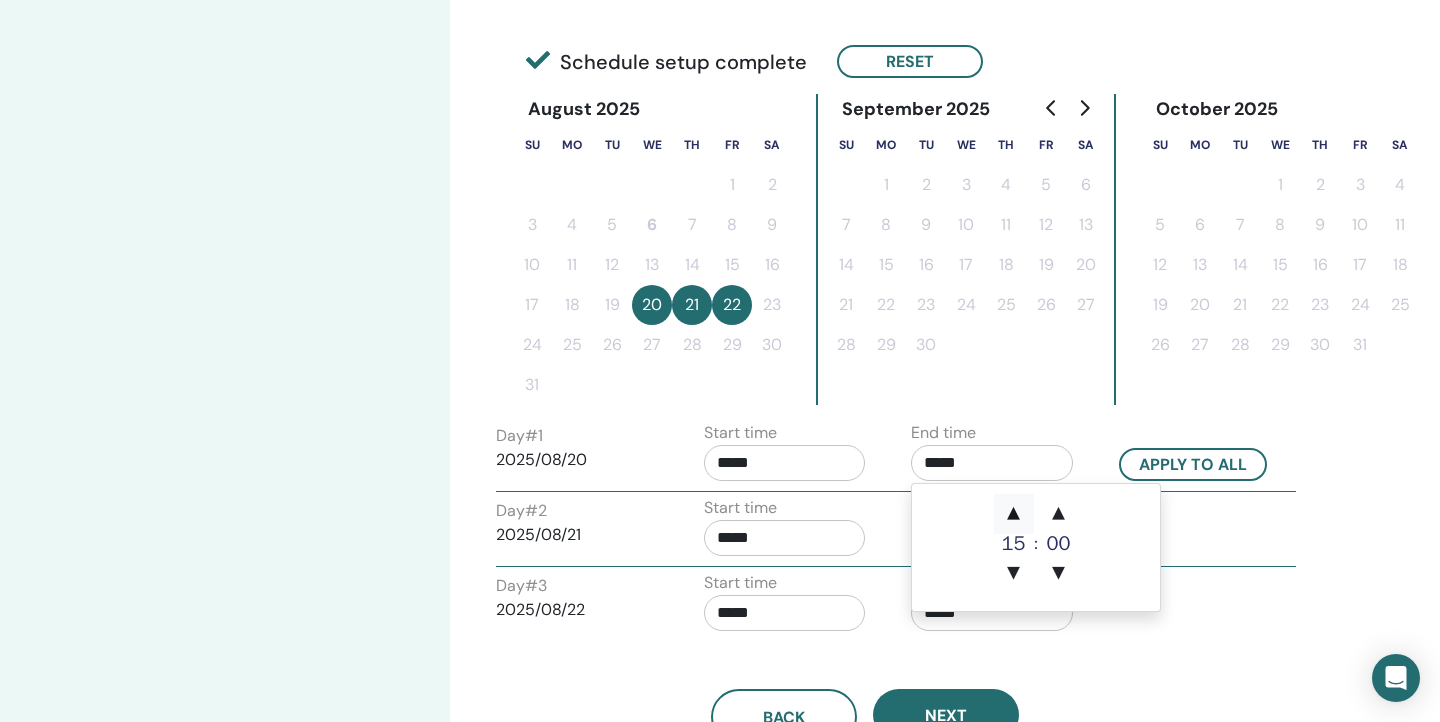 click on "▲" at bounding box center (1014, 514) 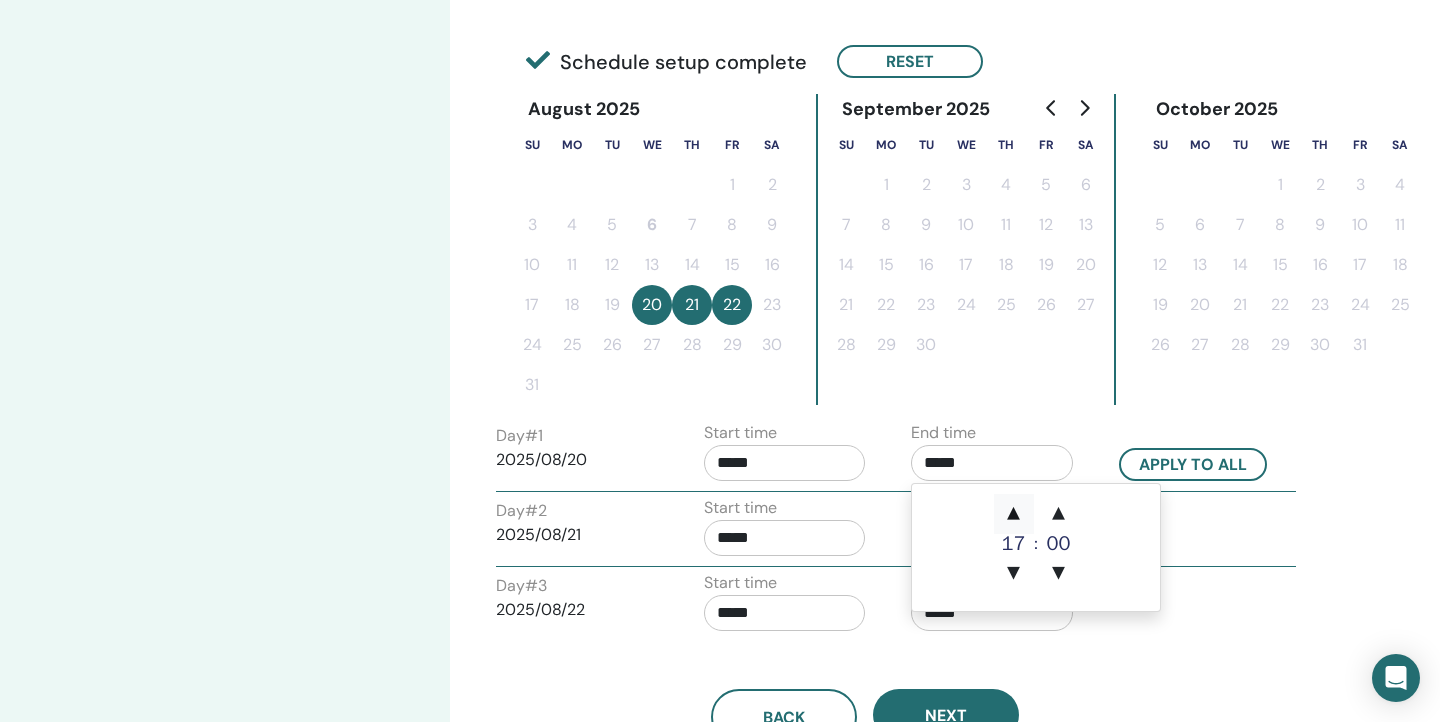 click on "▲" at bounding box center (1014, 514) 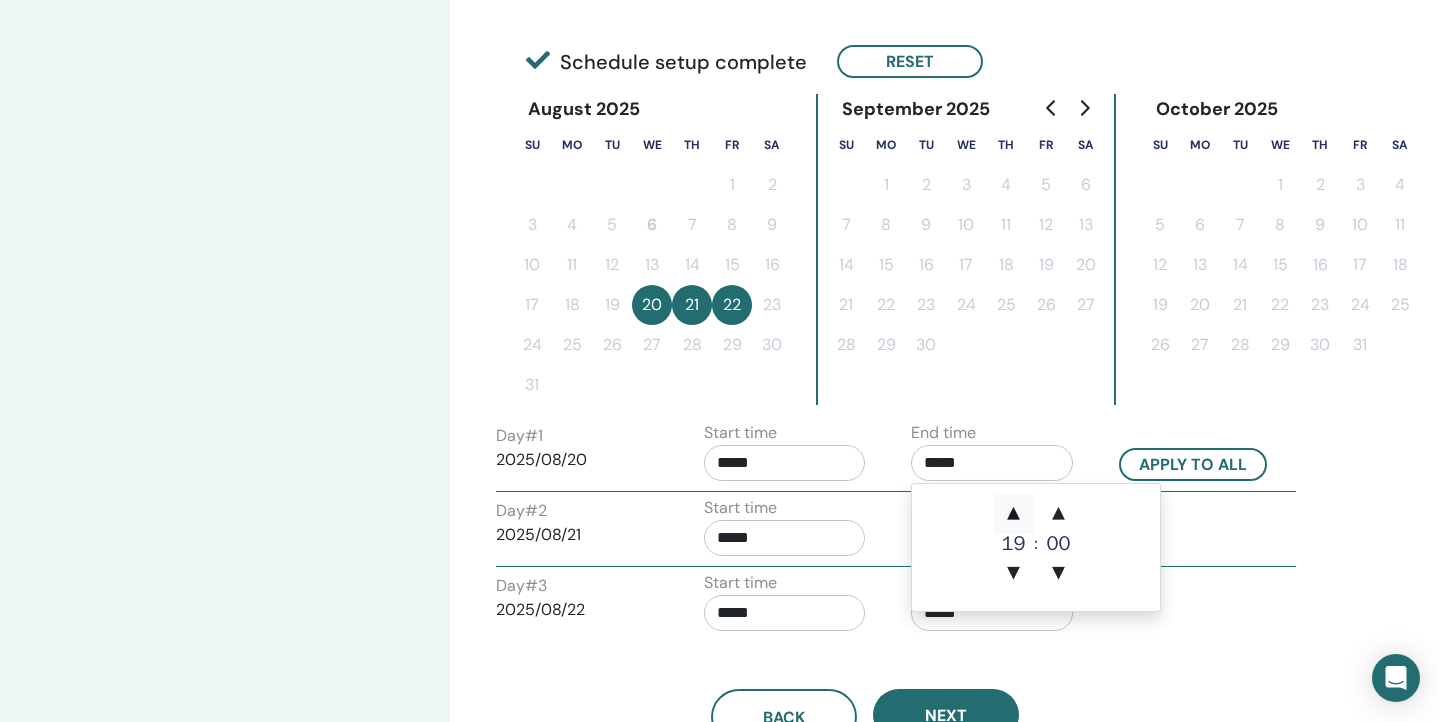 click on "▲" at bounding box center (1014, 514) 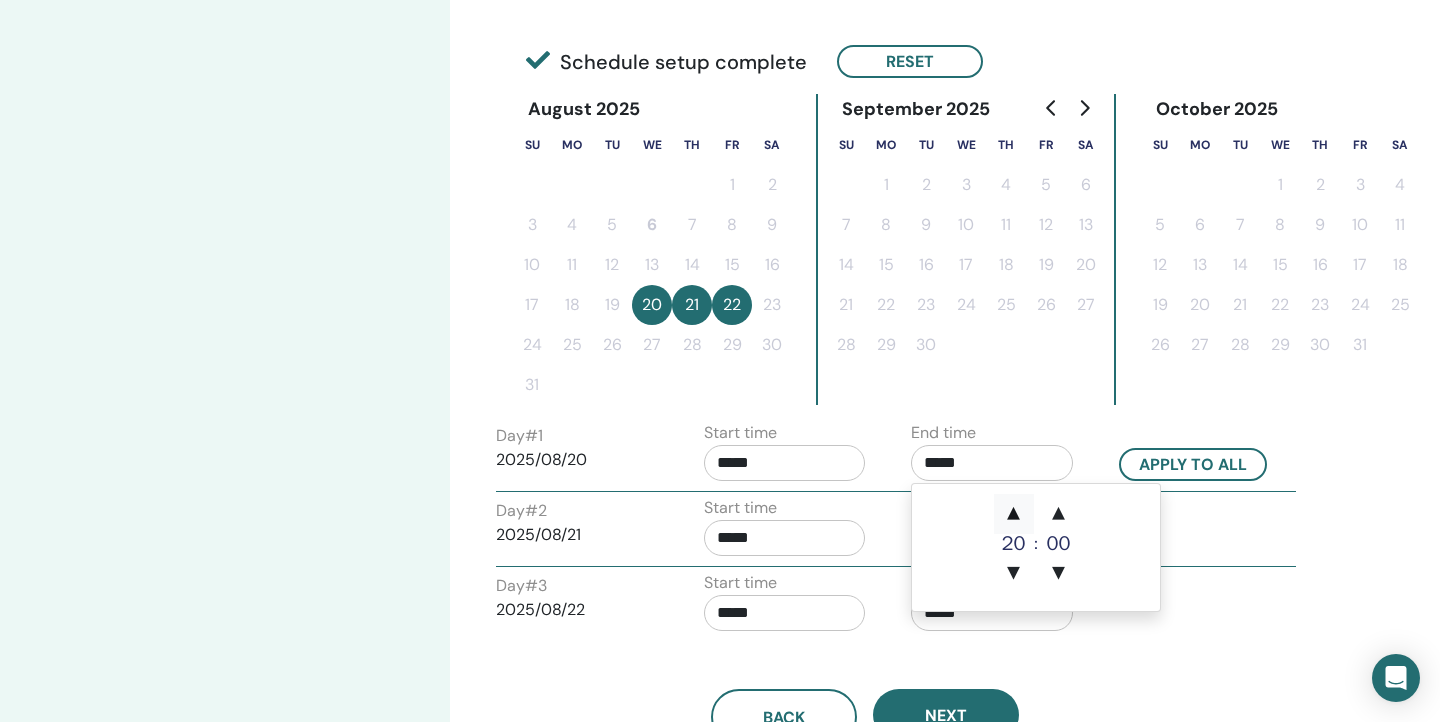 click on "▲" at bounding box center (1014, 514) 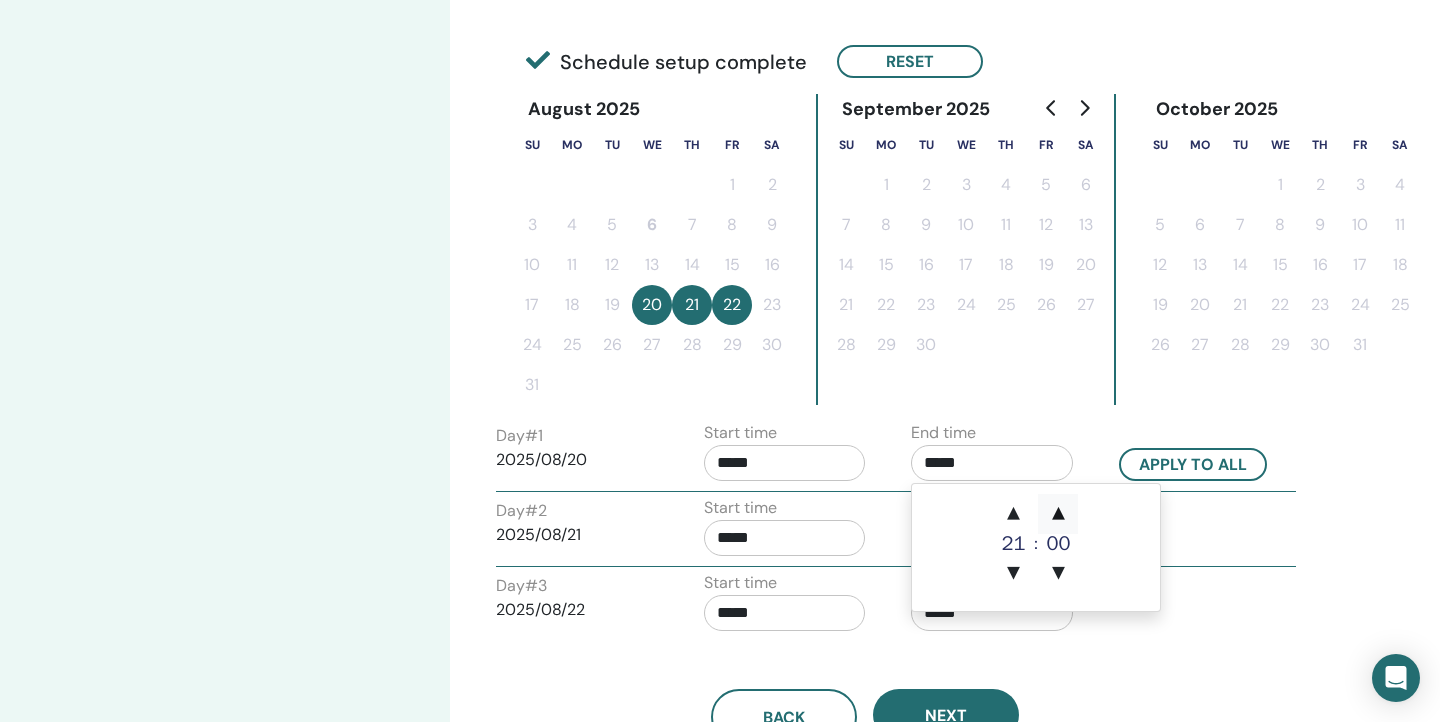 click on "▲" at bounding box center (1058, 514) 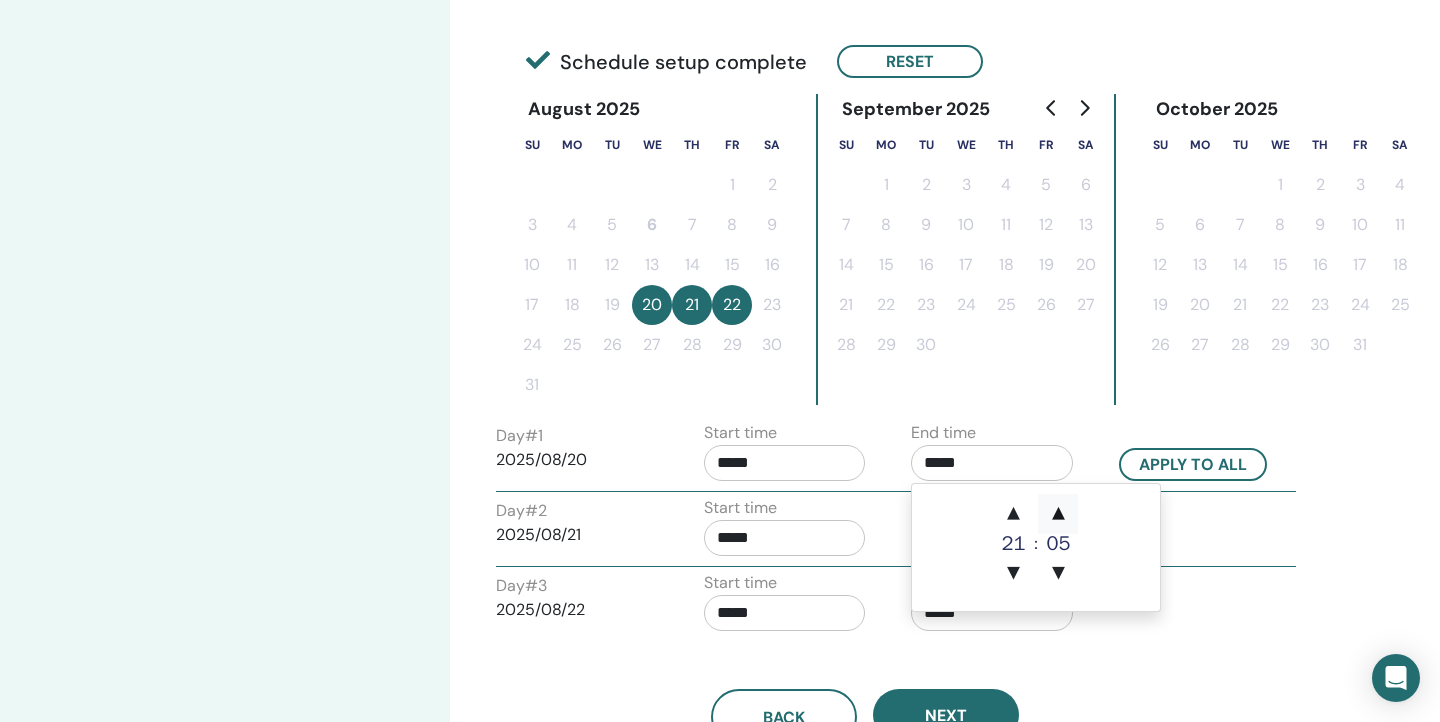 click on "▲" at bounding box center (1058, 514) 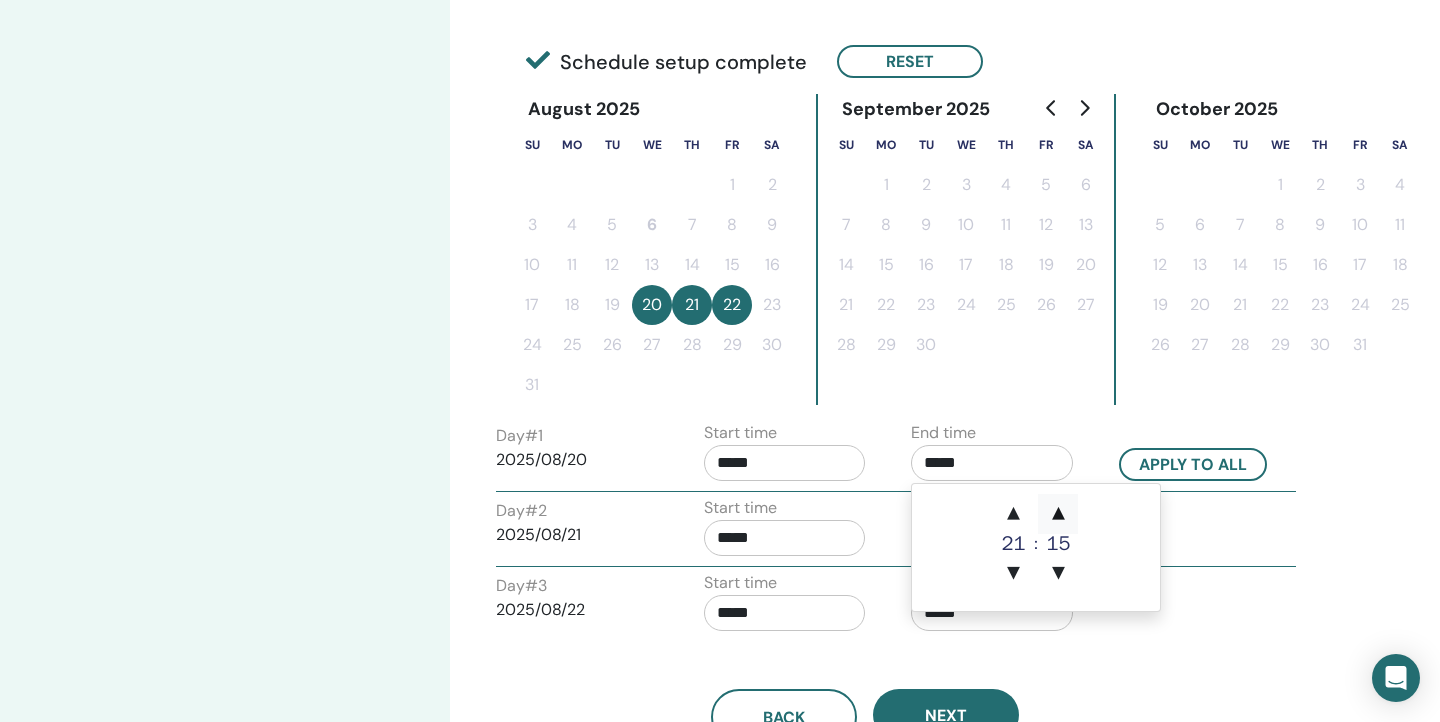 click on "▲" at bounding box center (1058, 514) 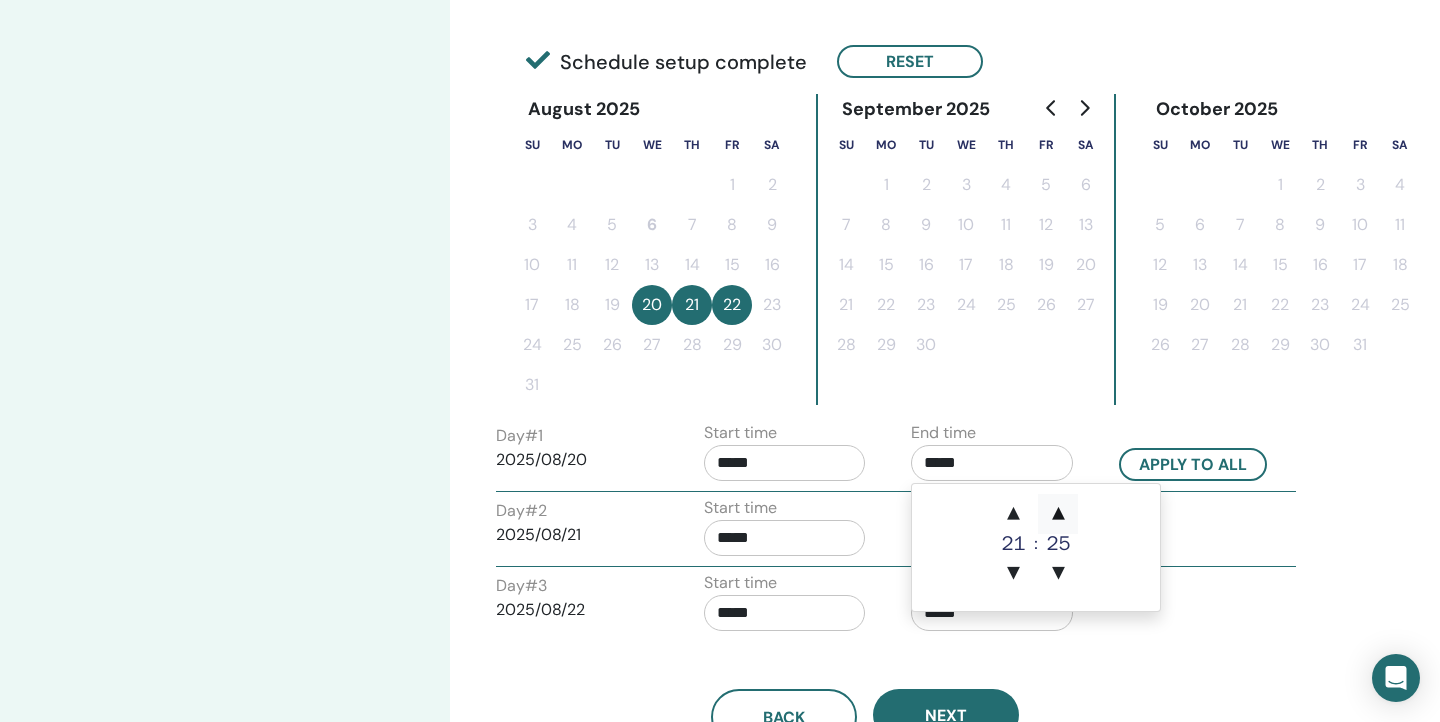 click on "▲" at bounding box center (1058, 514) 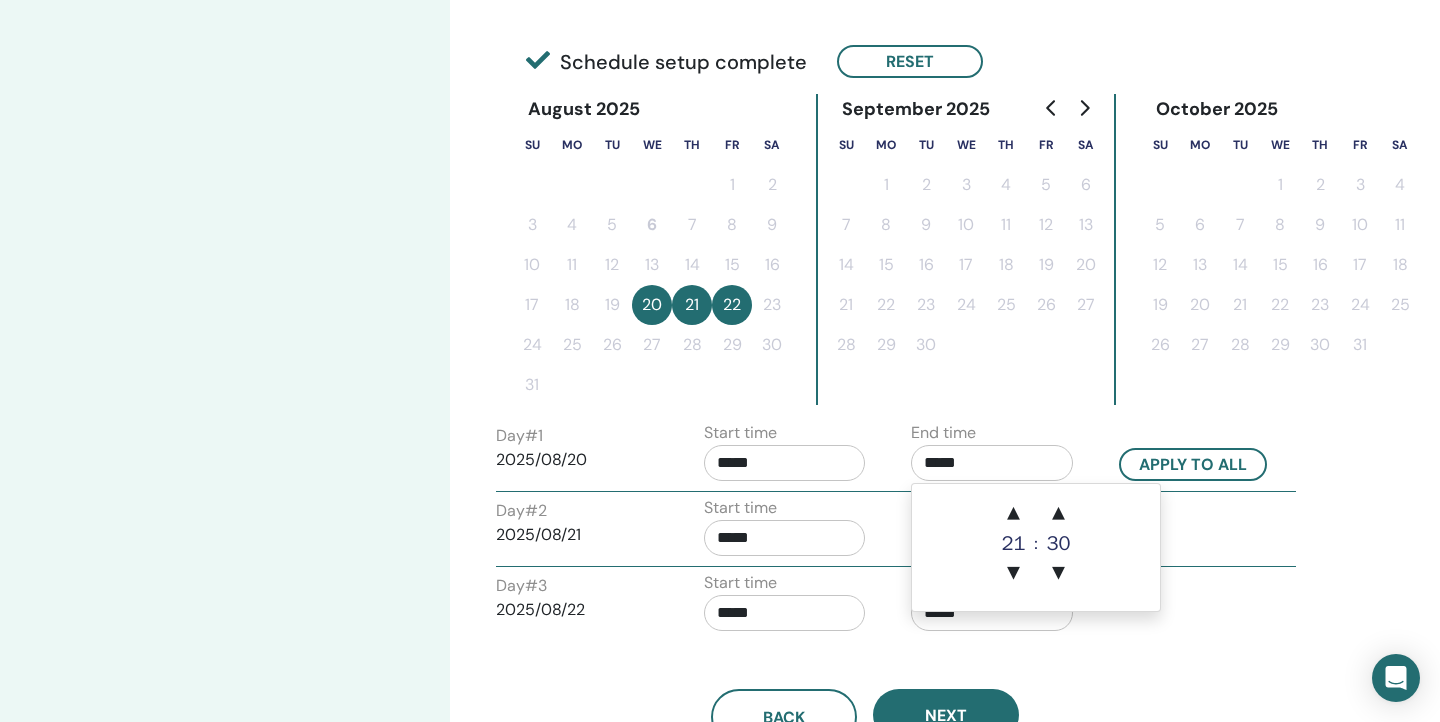 click on "*****" at bounding box center (785, 538) 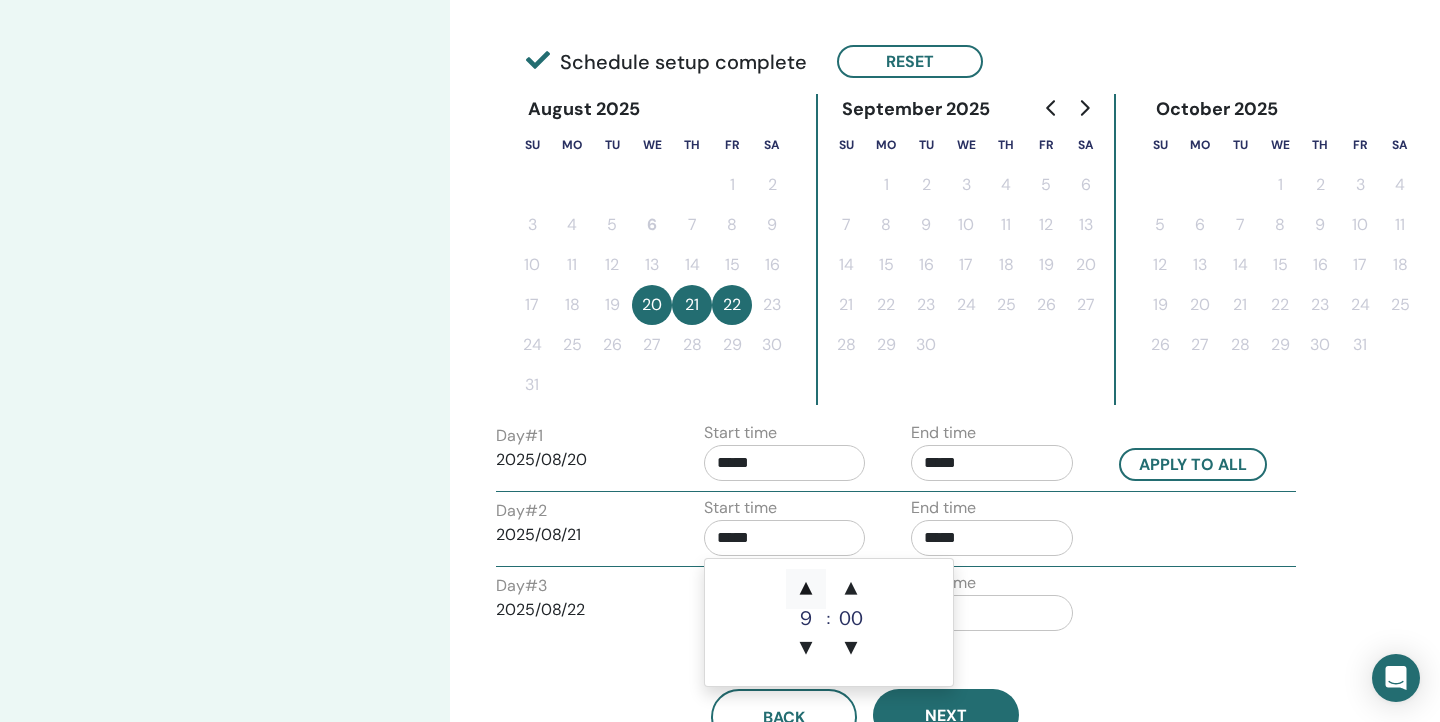 click on "▲" at bounding box center [806, 589] 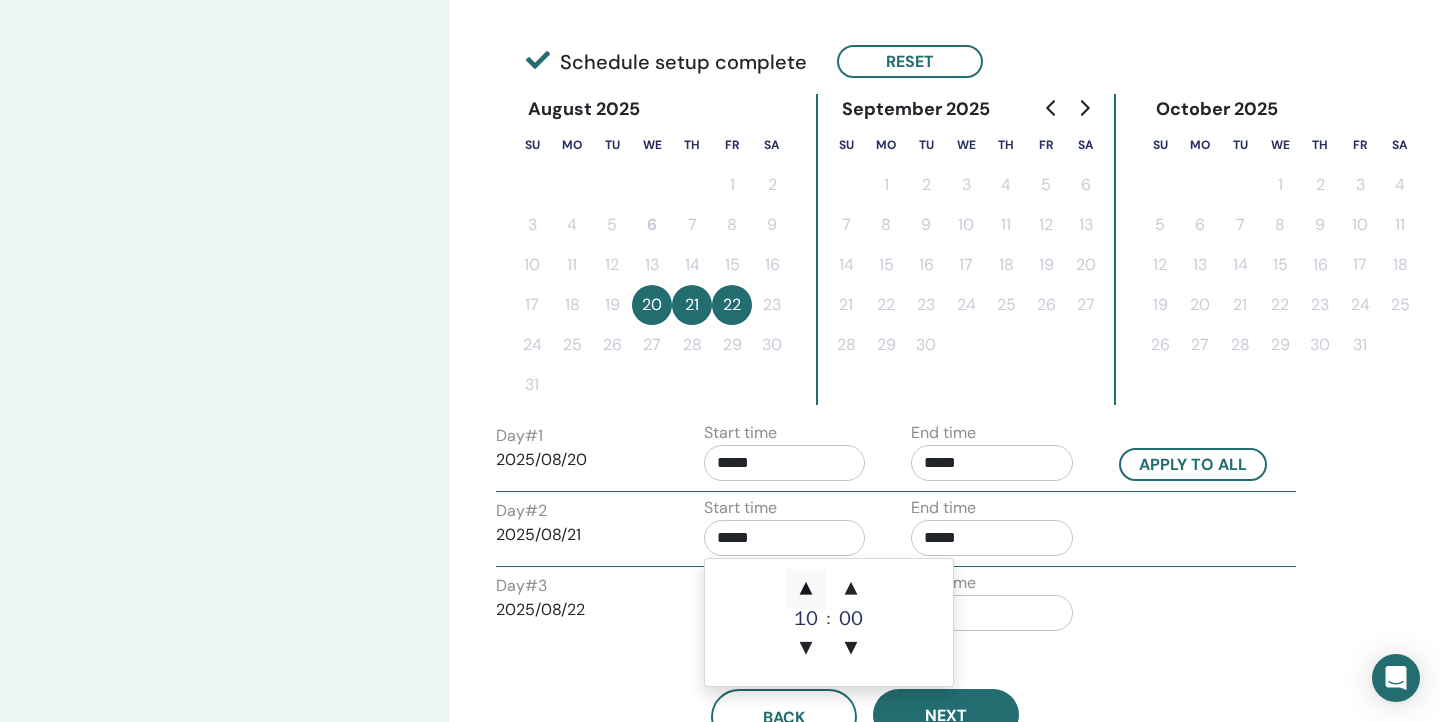 click on "▲" at bounding box center [806, 589] 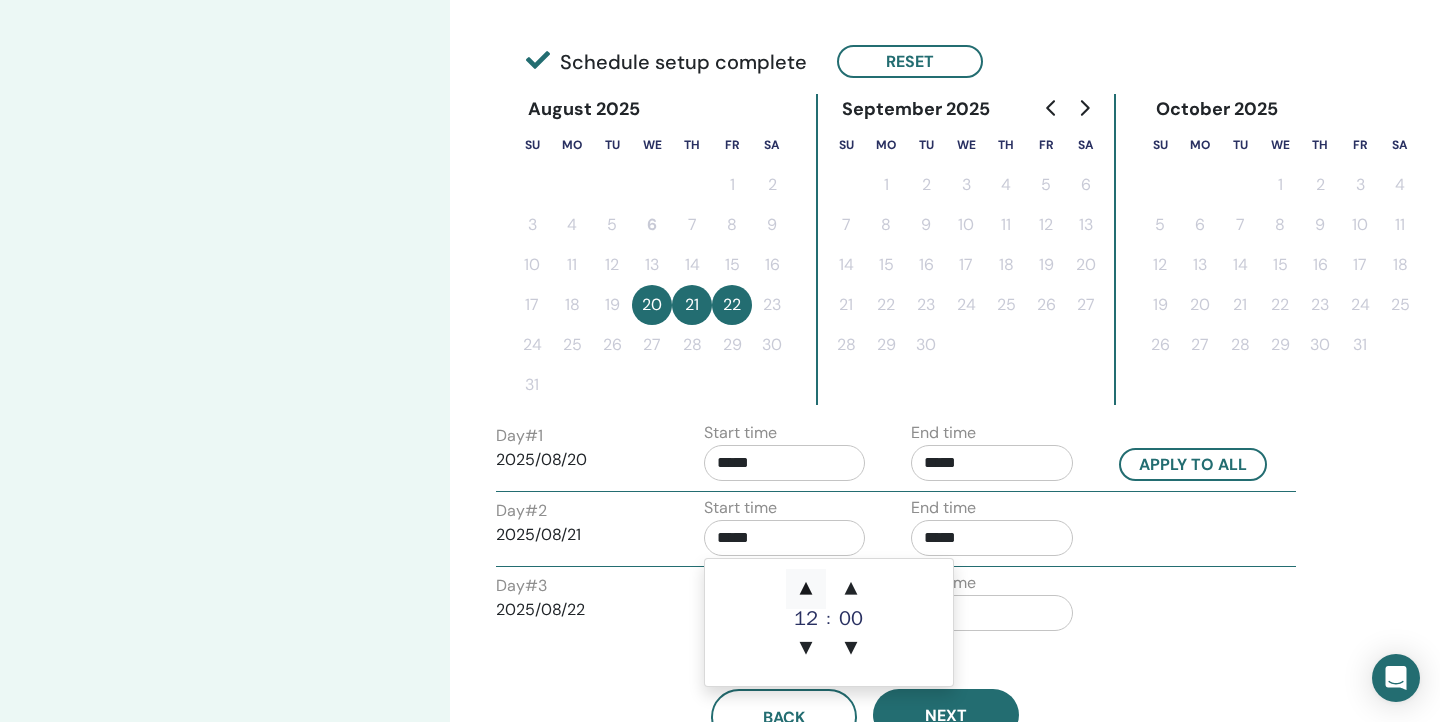 click on "▲" at bounding box center (806, 589) 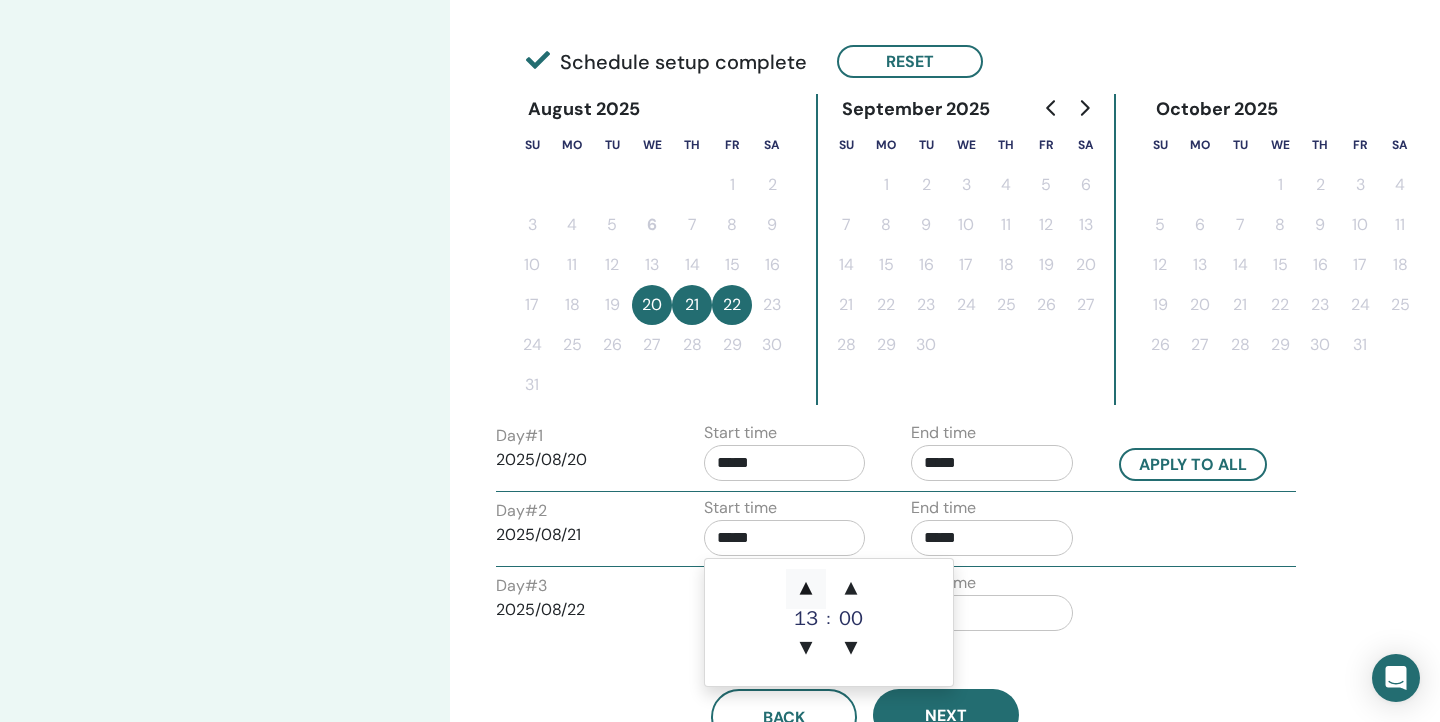 click on "▲" at bounding box center [806, 589] 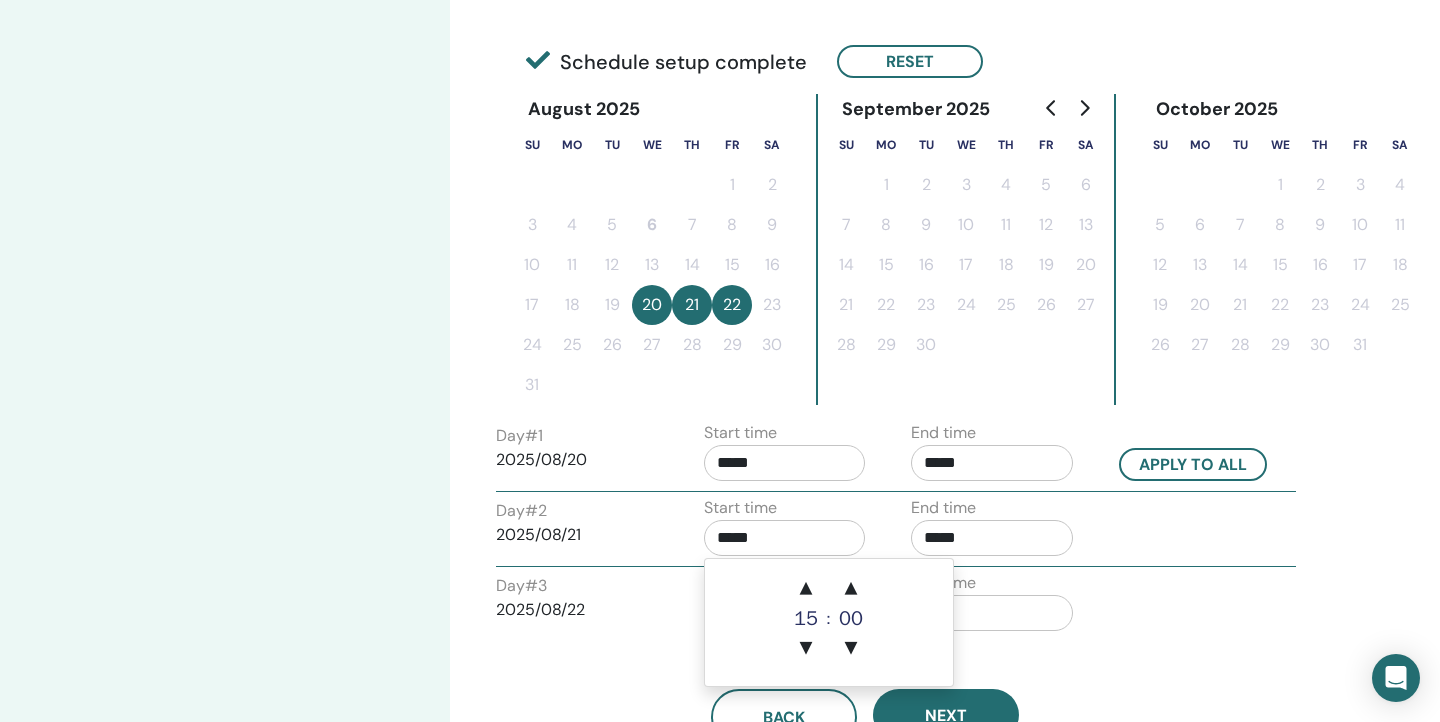 scroll, scrollTop: 486, scrollLeft: 0, axis: vertical 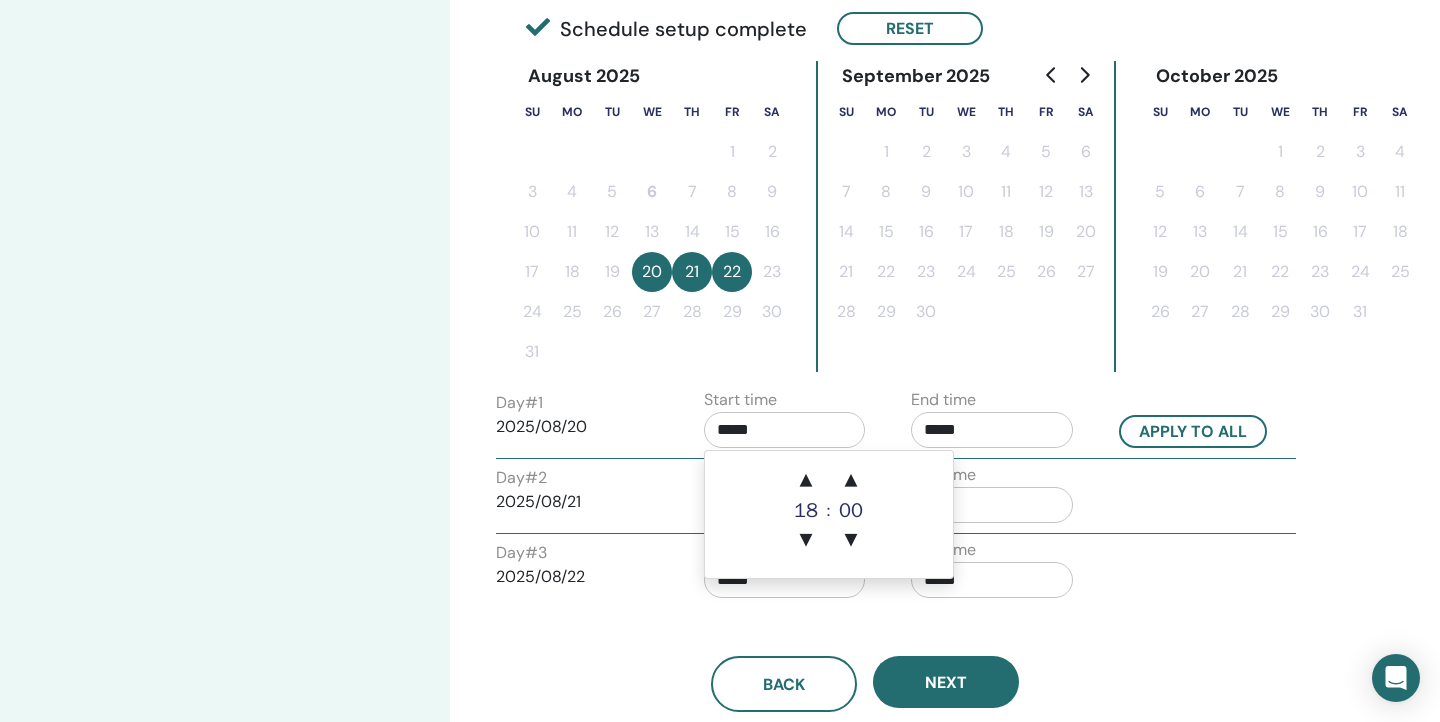 click on "*****" at bounding box center [785, 430] 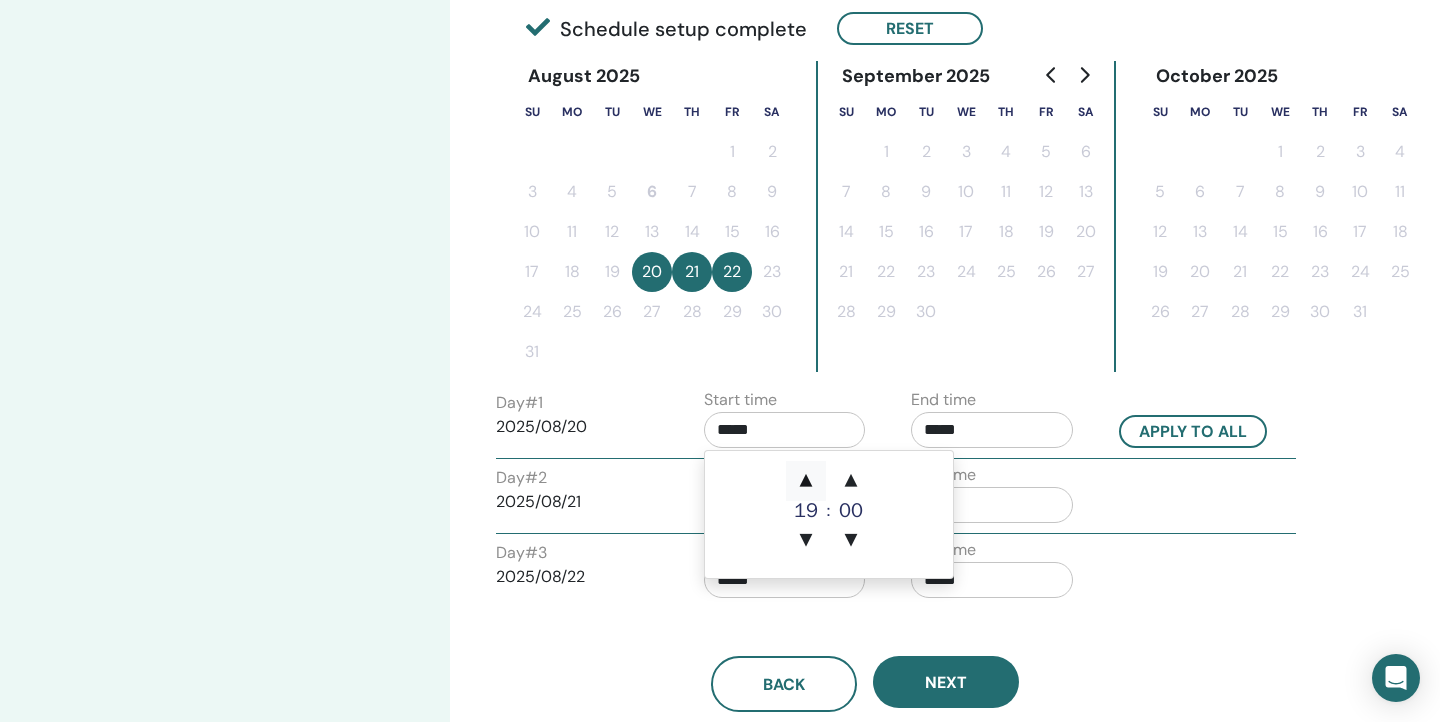 click on "▲" at bounding box center [806, 481] 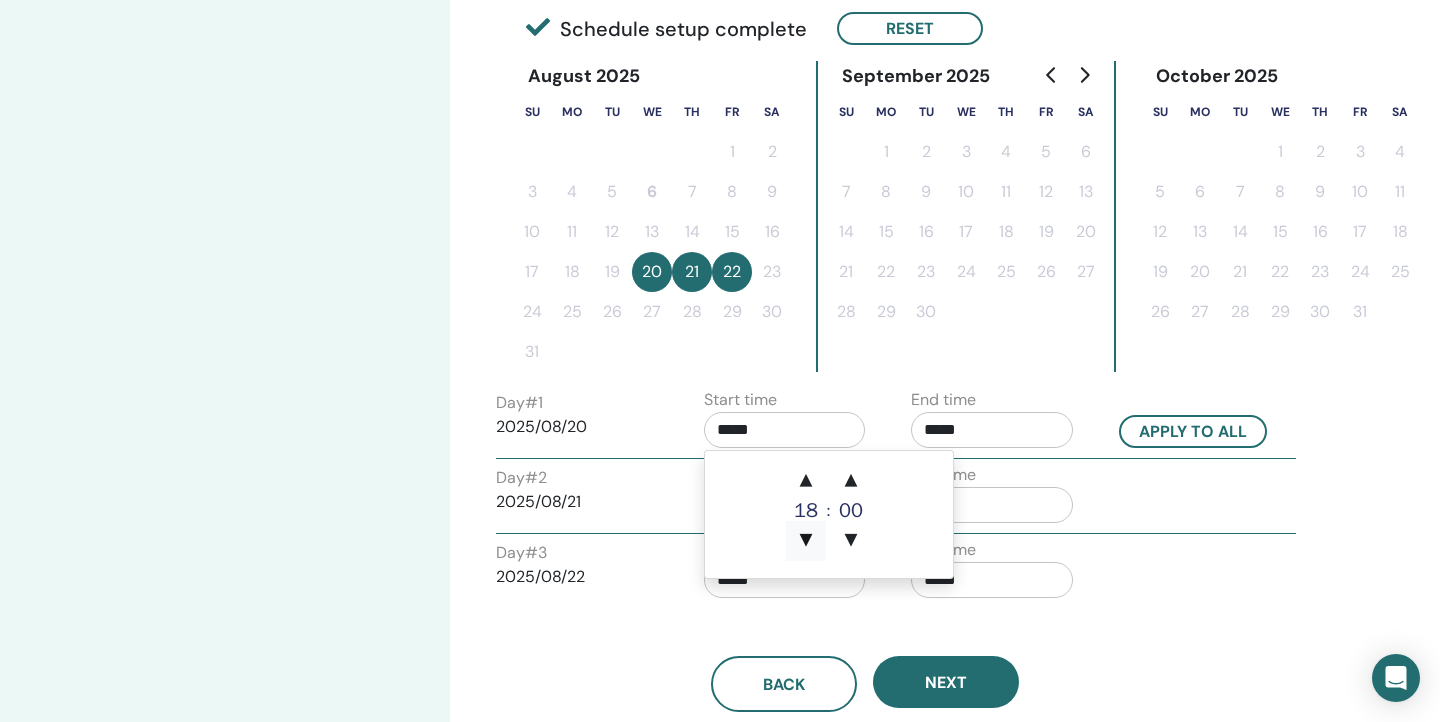 click on "▼" at bounding box center [806, 541] 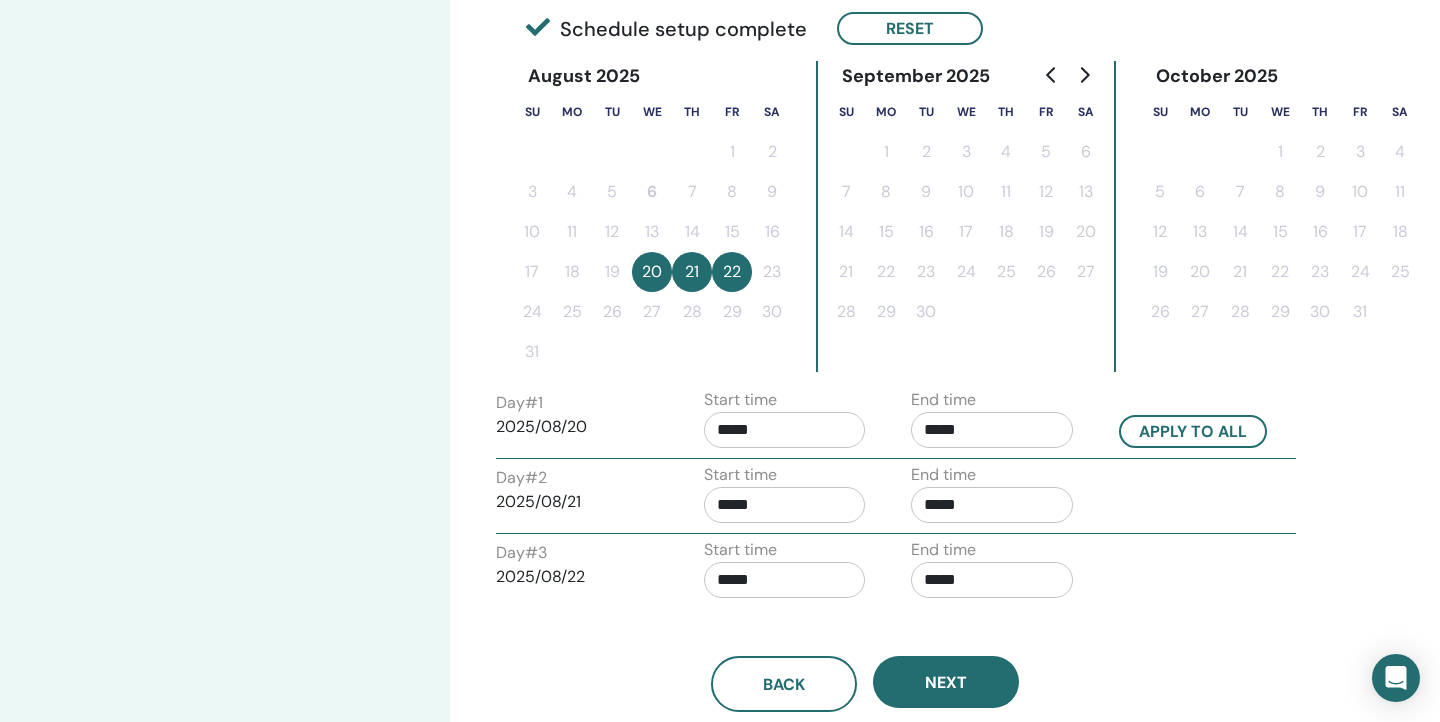 click on "Time Zone Time Zone (GMT-8) US/Alaska Seminar Date and Time Start date End date Done Schedule setup complete Reset August 2025 Su Mo Tu We Th Fr Sa 1 2 3 4 5 6 7 8 9 10 11 12 13 14 15 16 17 18 19 20 21 22 23 24 25 26 27 28 29 30 31 September 2025 Su Mo Tu We Th Fr Sa 1 2 3 4 5 6 7 8 9 10 11 12 13 14 15 16 17 18 19 20 21 22 23 24 25 26 27 28 29 30 October 2025 Su Mo Tu We Th Fr Sa 1 2 3 4 5 6 7 8 9 10 11 12 13 14 15 16 17 18 19 20 21 22 23 24 25 26 27 28 29 30 31 Day  # 1 2025/08/20 Start time ***** End time ***** Apply to all Day  # 2 2025/08/21 Start time ***** End time ***** Day  # 3 2025/08/22 Start time ***** End time ***** Back Next" at bounding box center [865, 169] 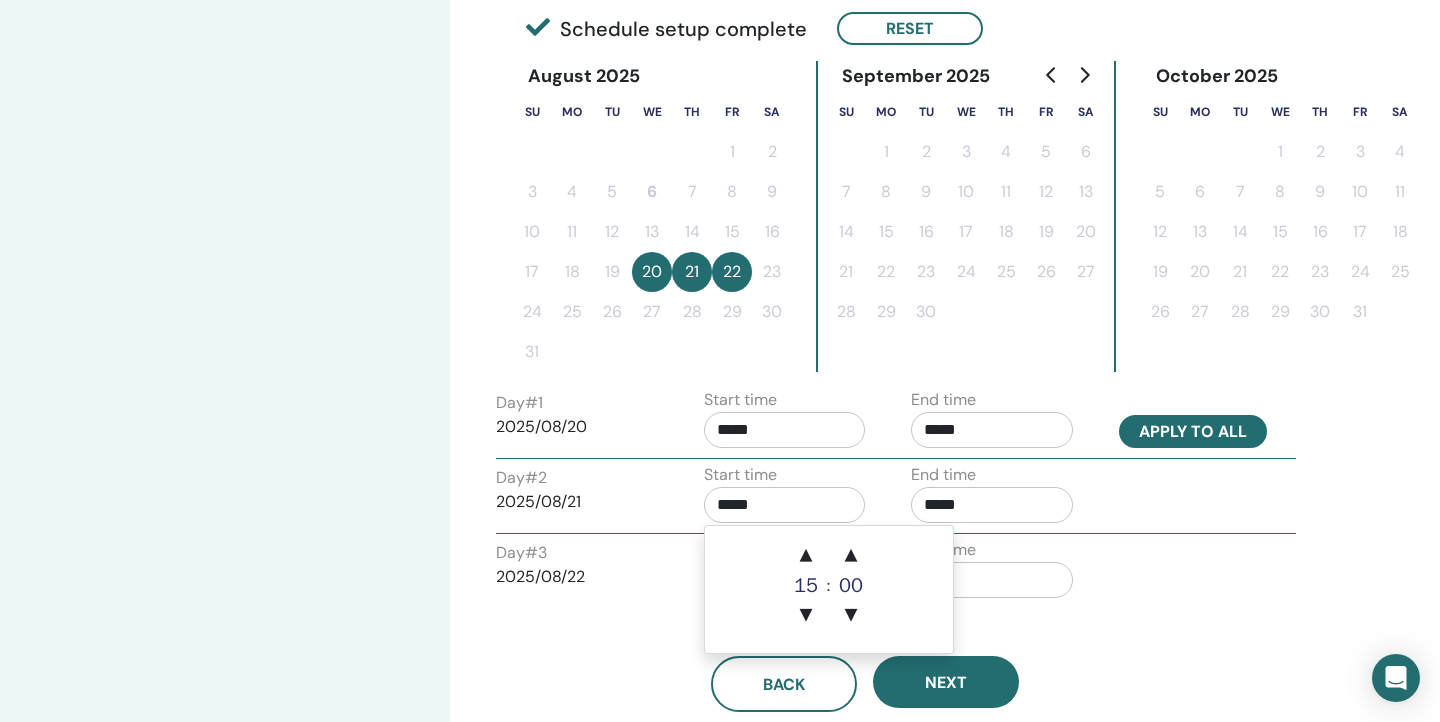 click on "Apply to all" at bounding box center (1193, 431) 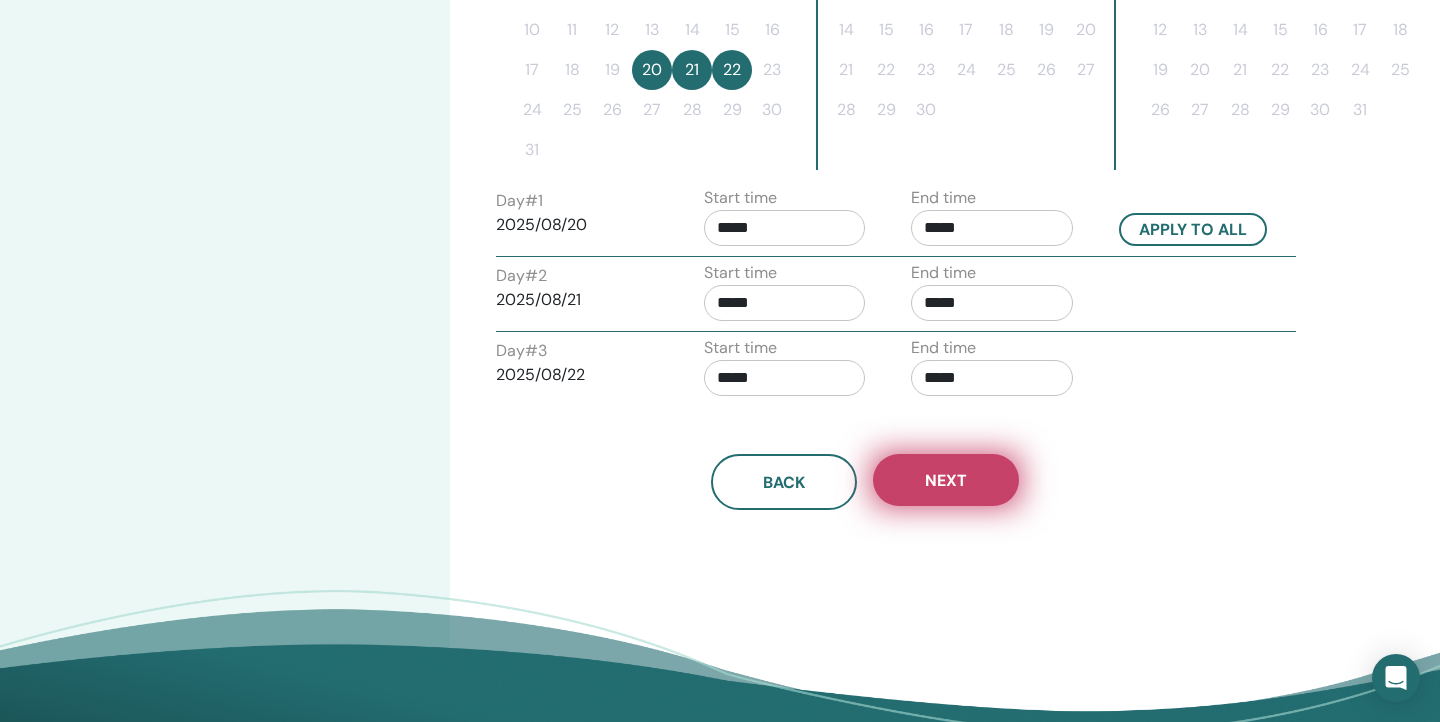 click on "Next" at bounding box center (946, 480) 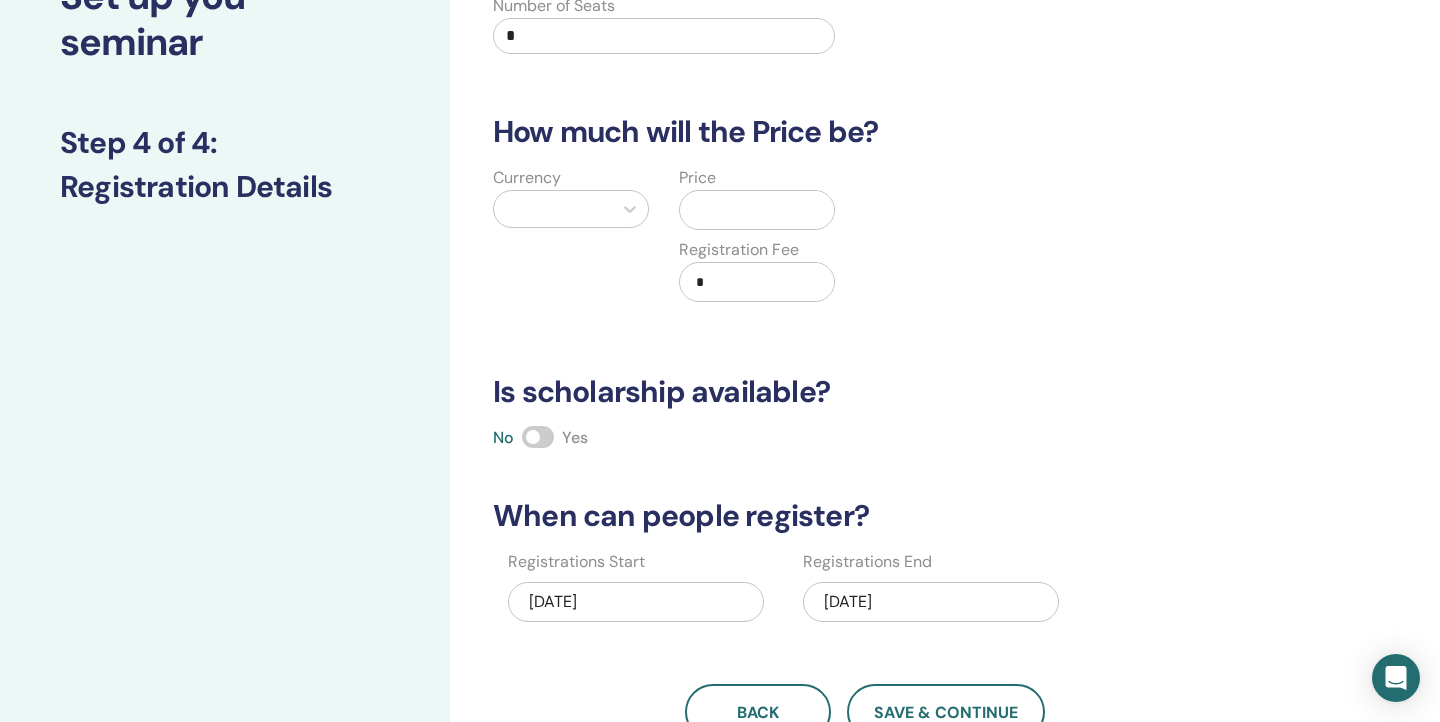 scroll, scrollTop: 169, scrollLeft: 0, axis: vertical 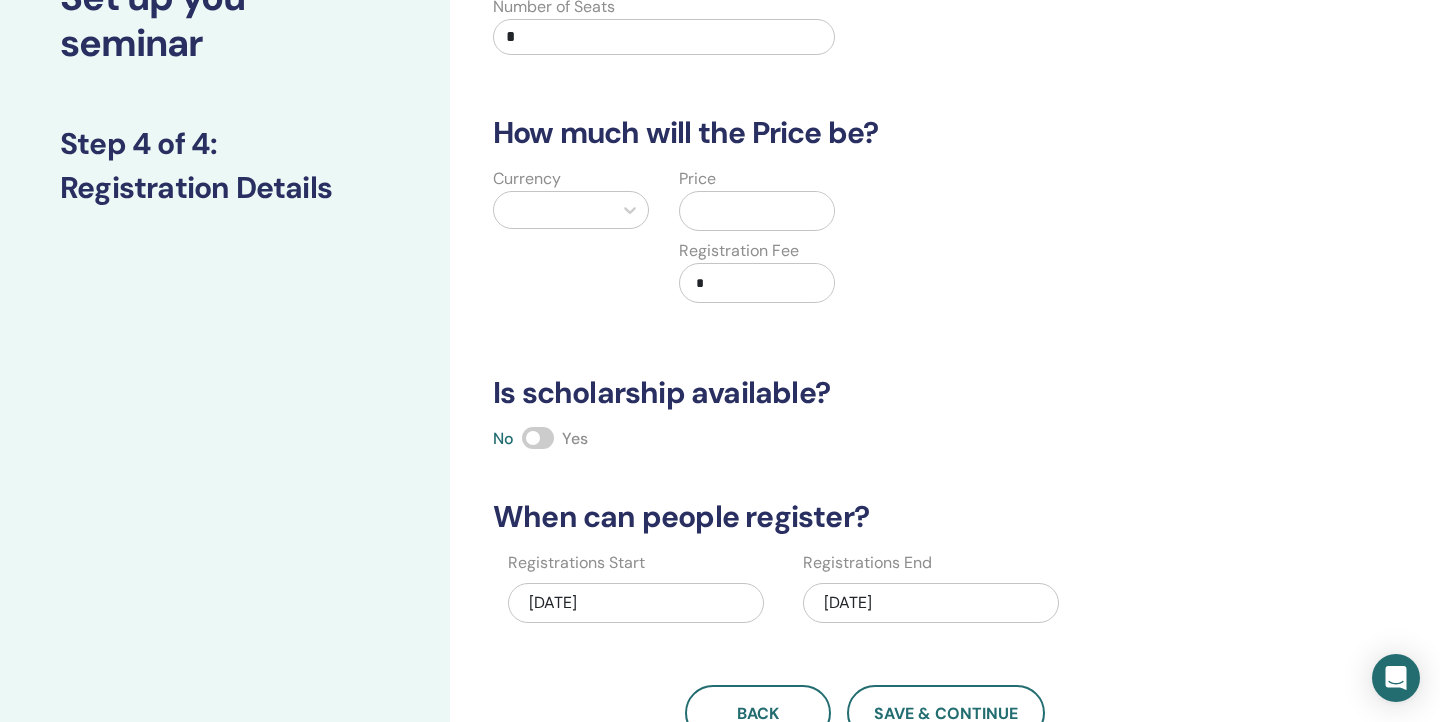 click at bounding box center (538, 438) 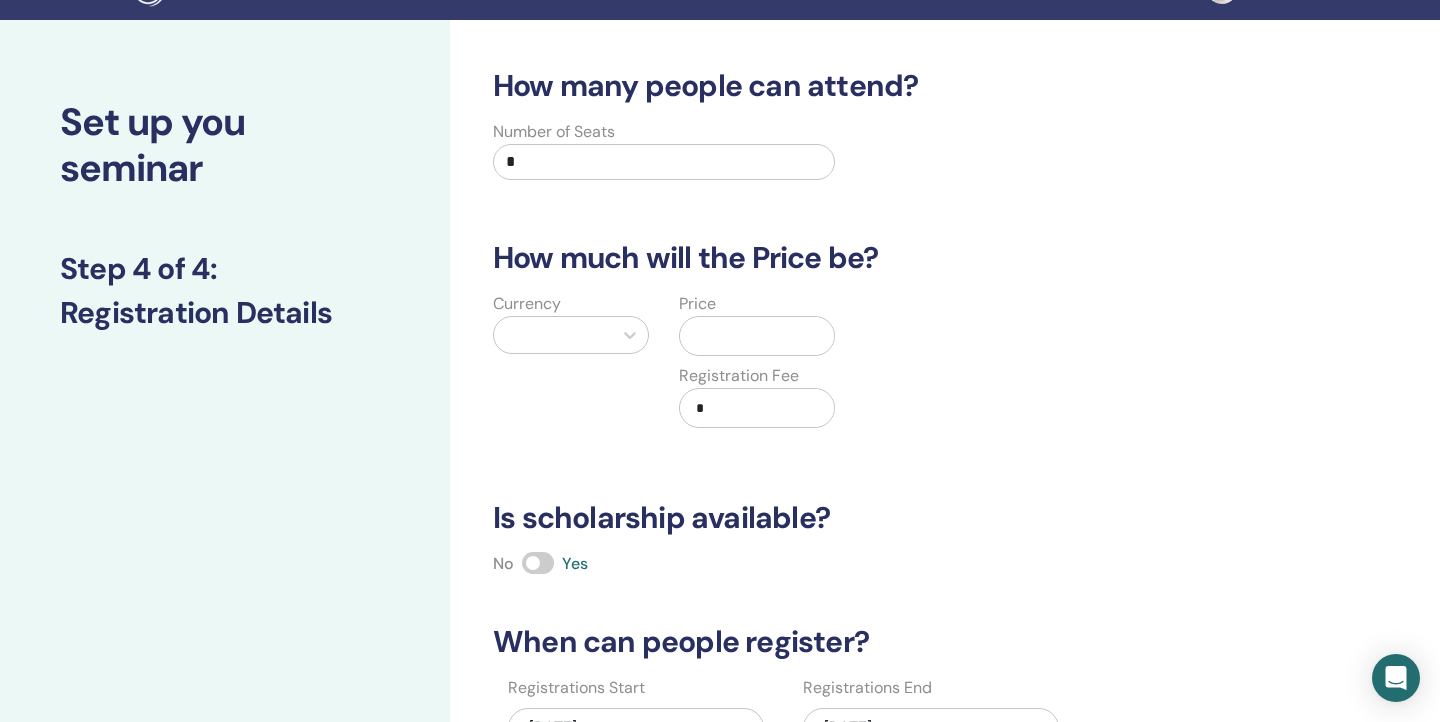 scroll, scrollTop: 14, scrollLeft: 0, axis: vertical 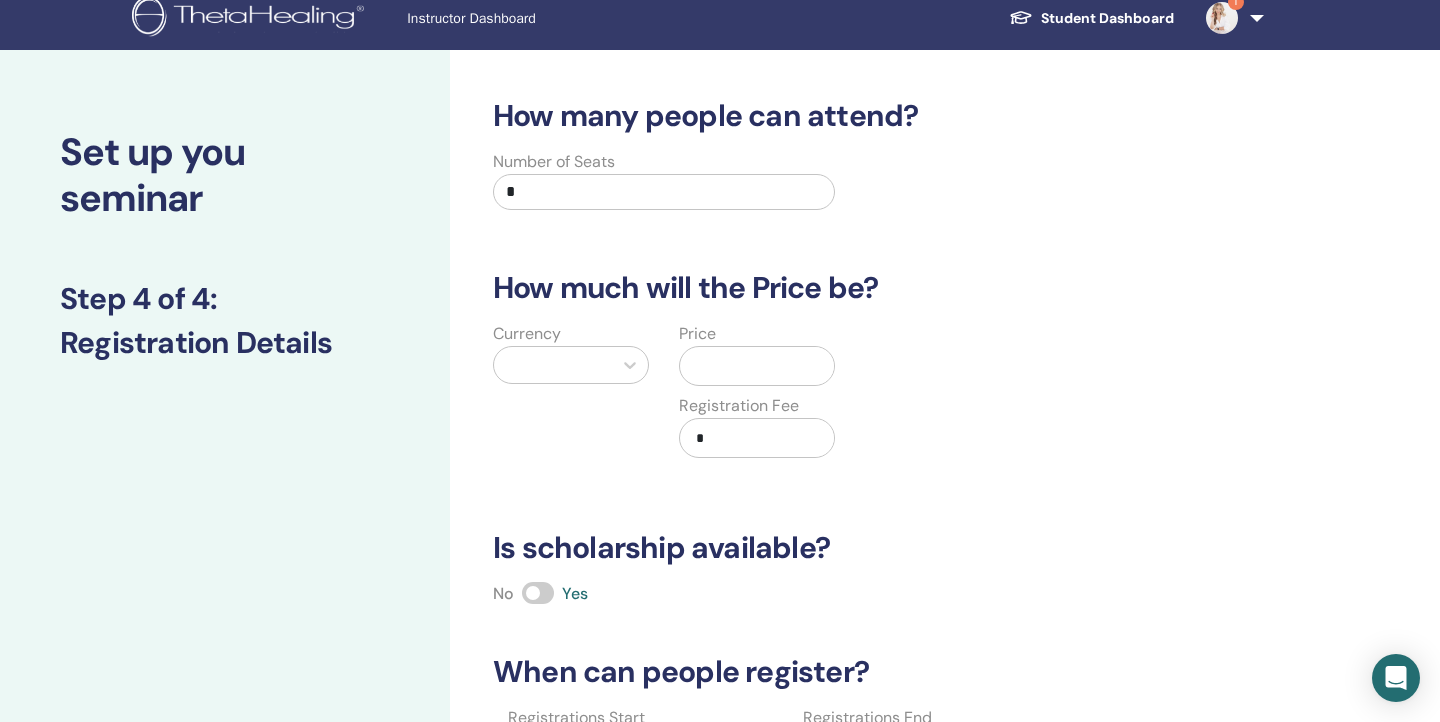 click on "*" at bounding box center (664, 192) 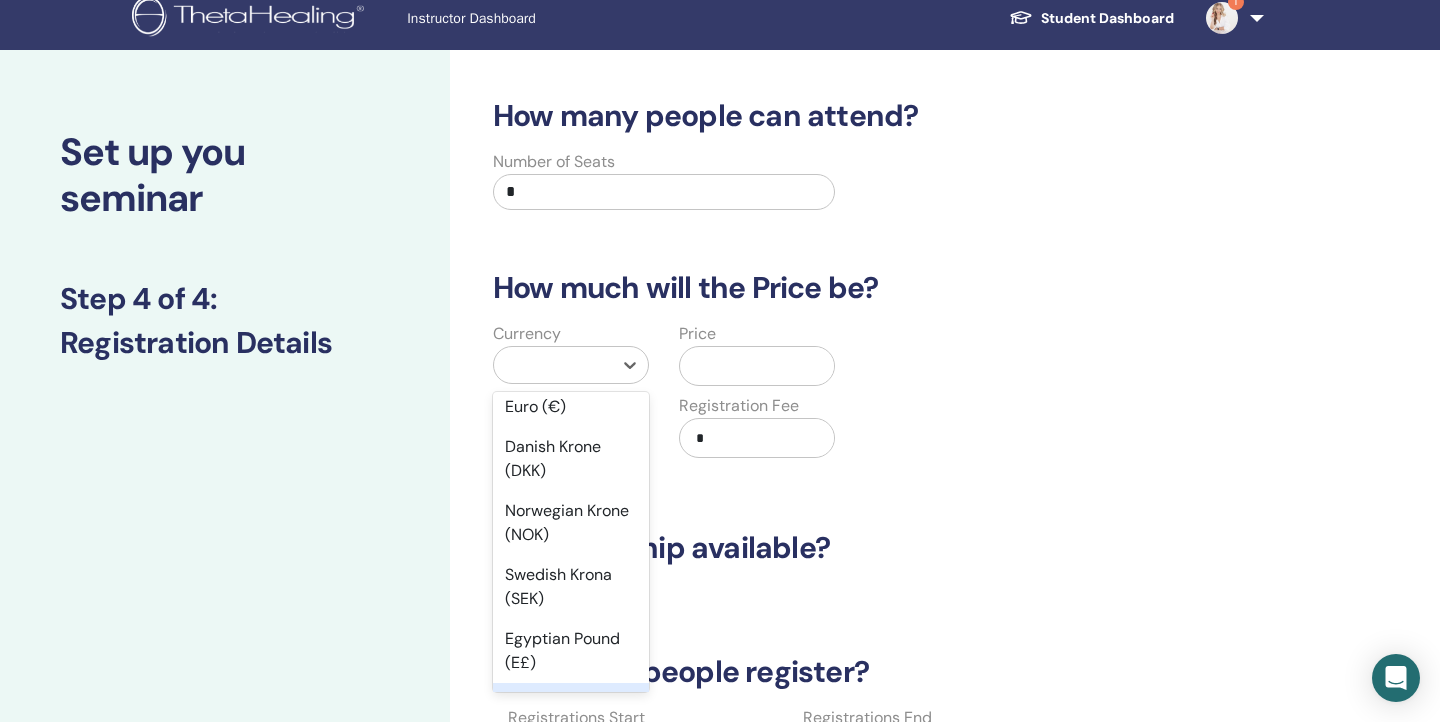 scroll, scrollTop: 1614, scrollLeft: 0, axis: vertical 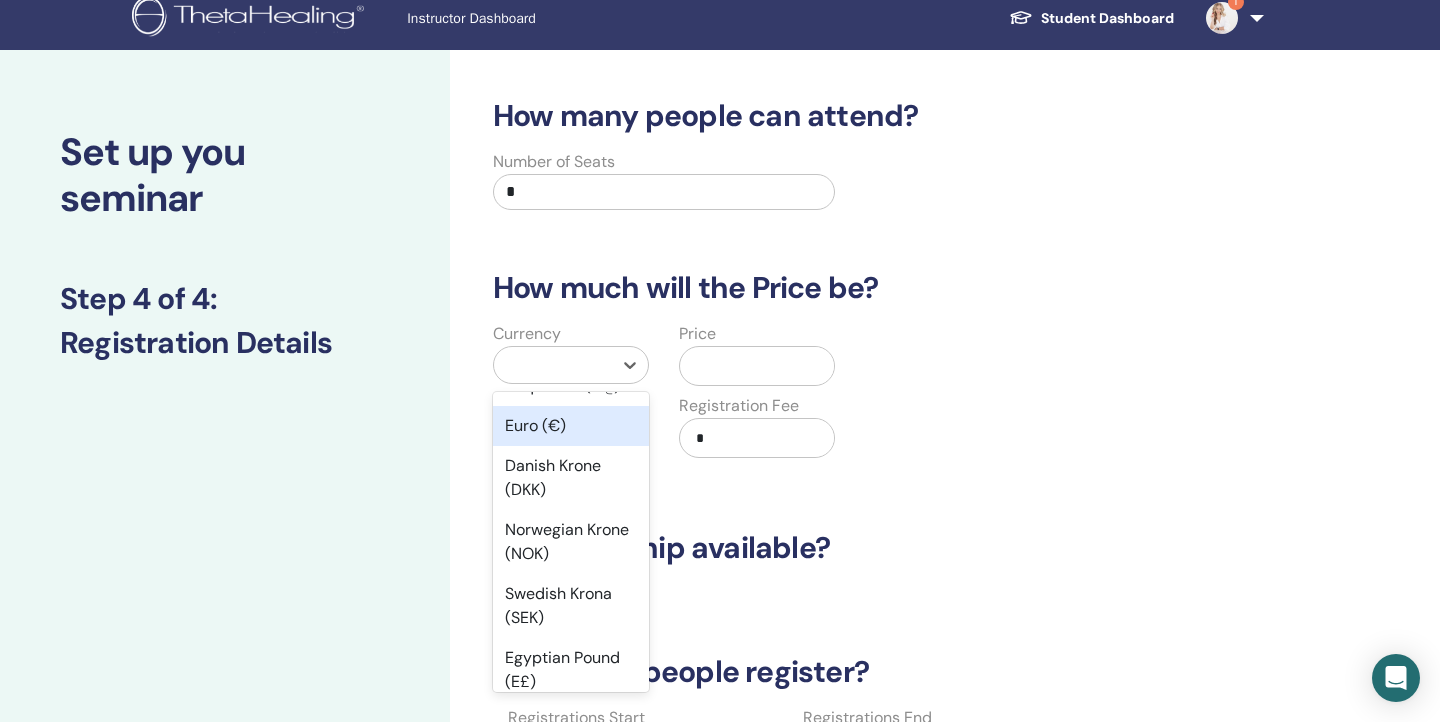 click on "Euro (€)" at bounding box center [571, 426] 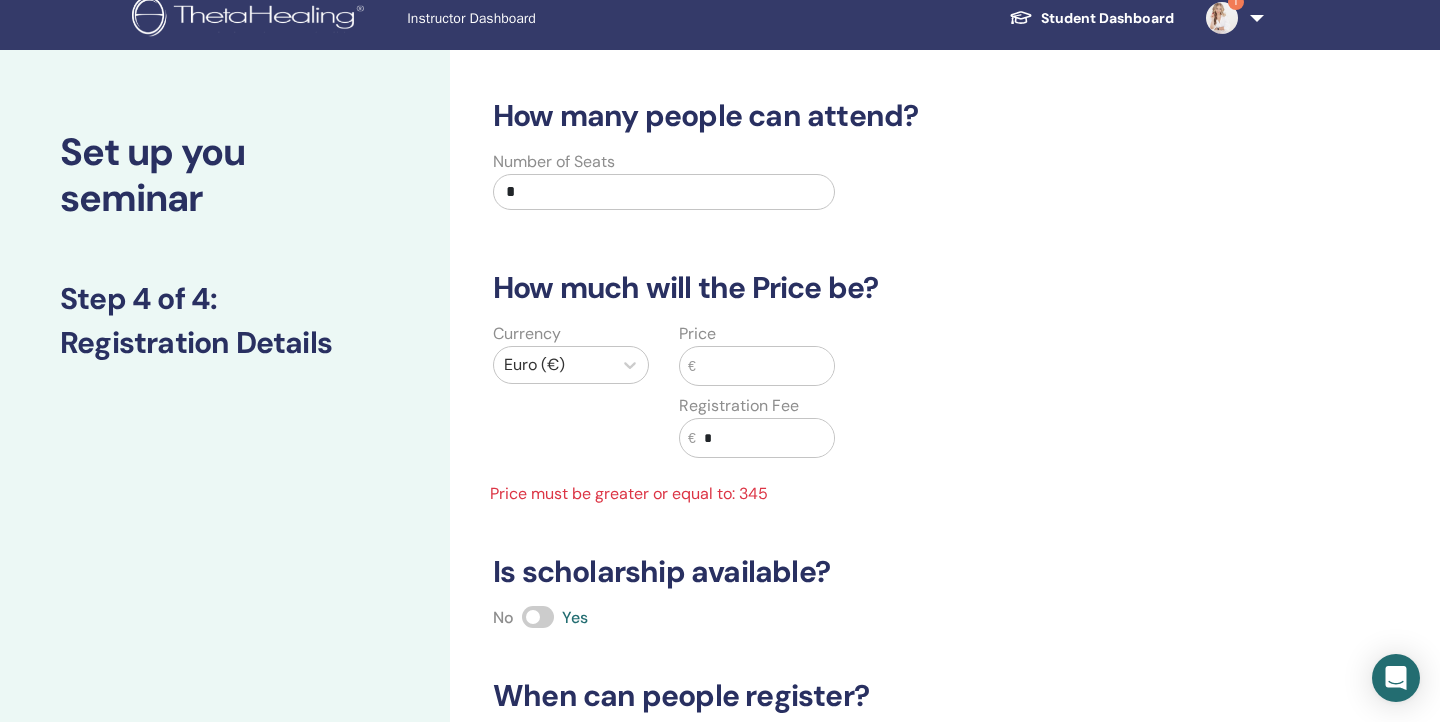 click at bounding box center (765, 366) 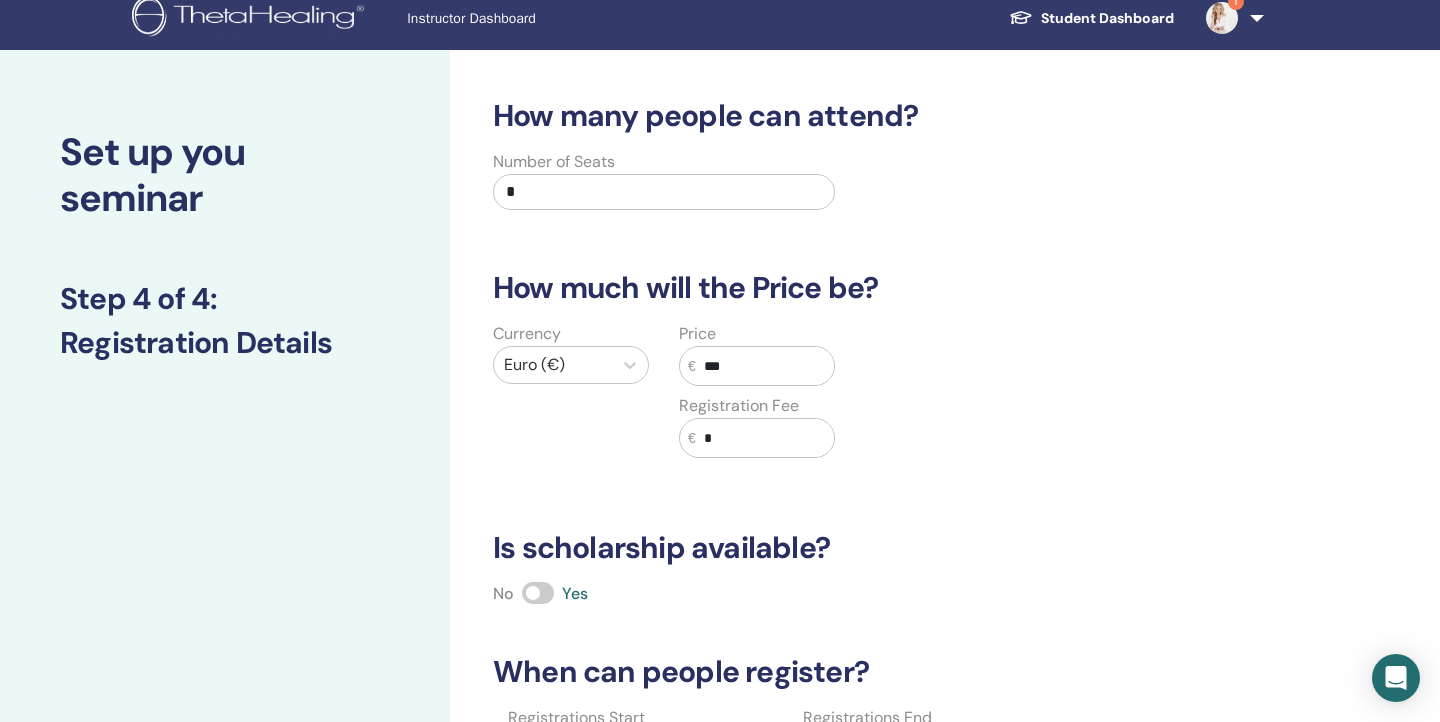 type on "***" 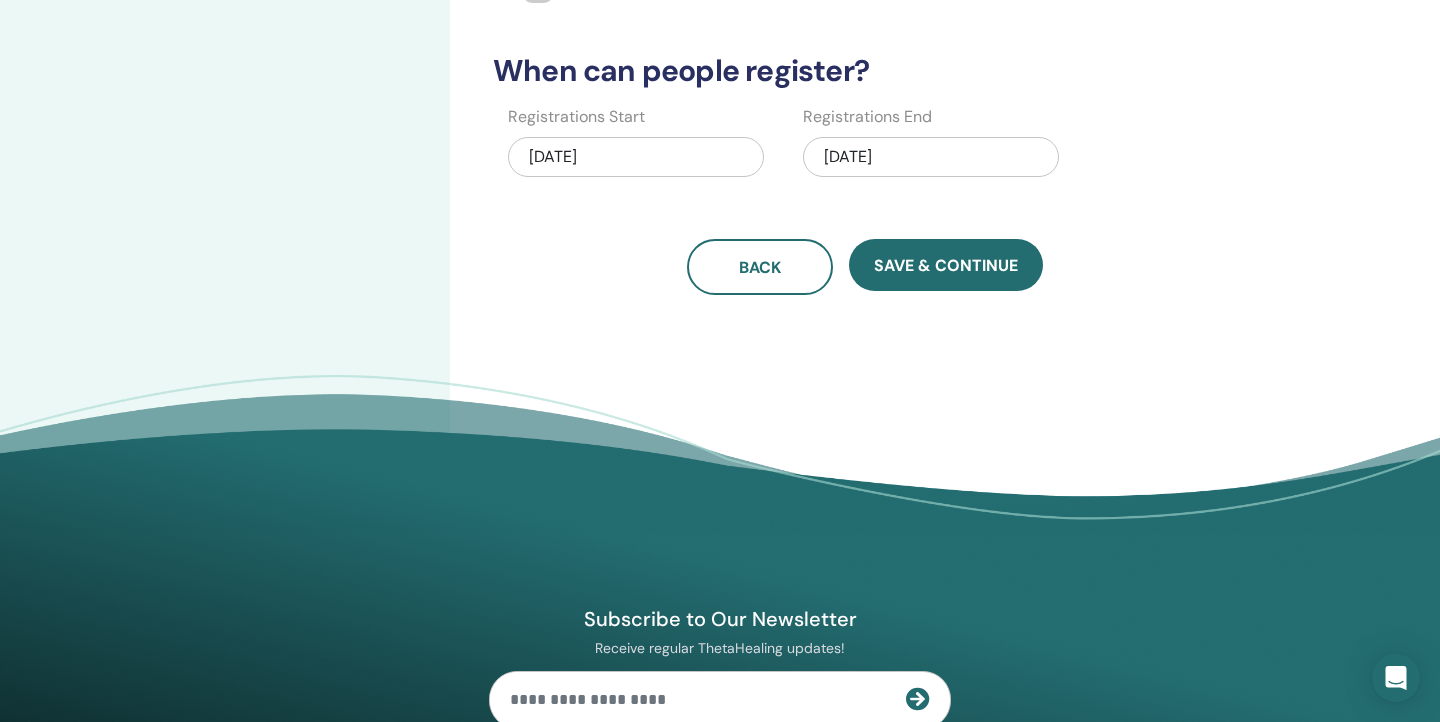 scroll, scrollTop: 476, scrollLeft: 0, axis: vertical 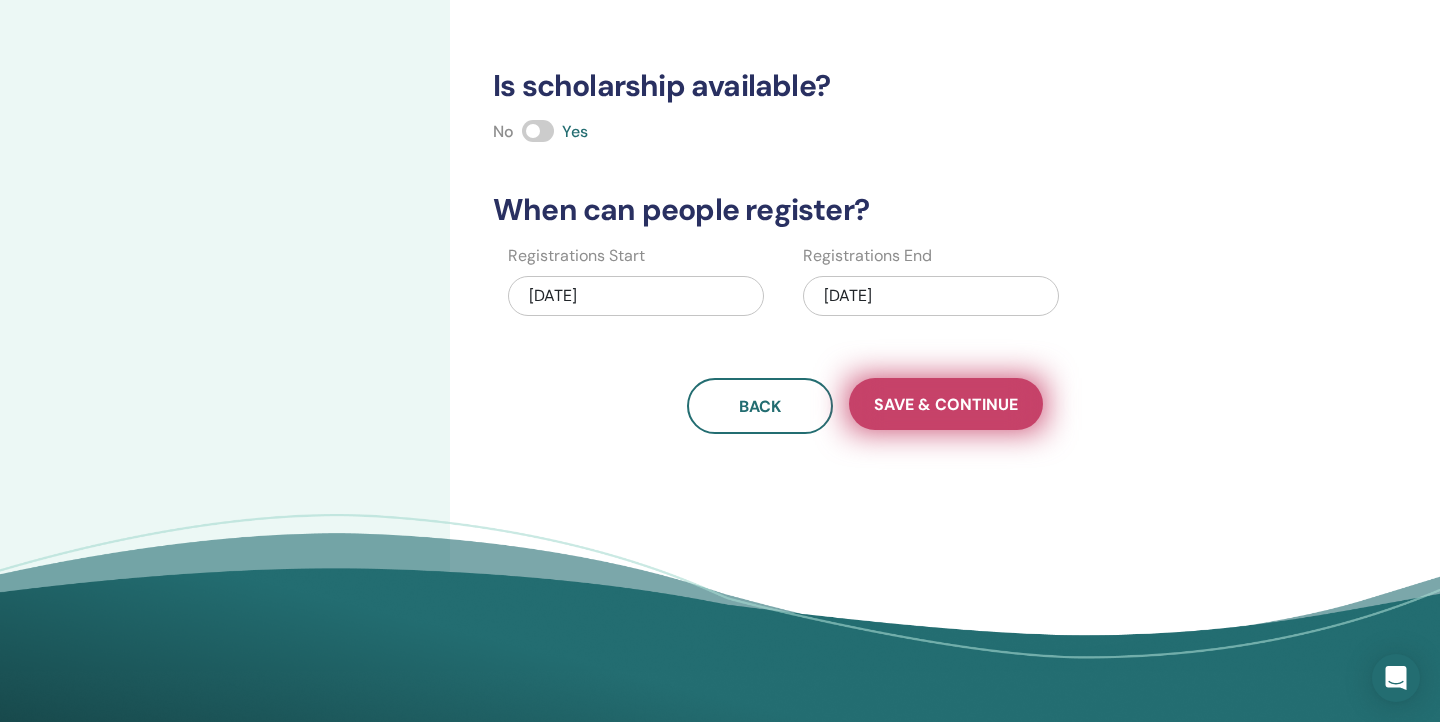 click on "Save & Continue" at bounding box center [946, 404] 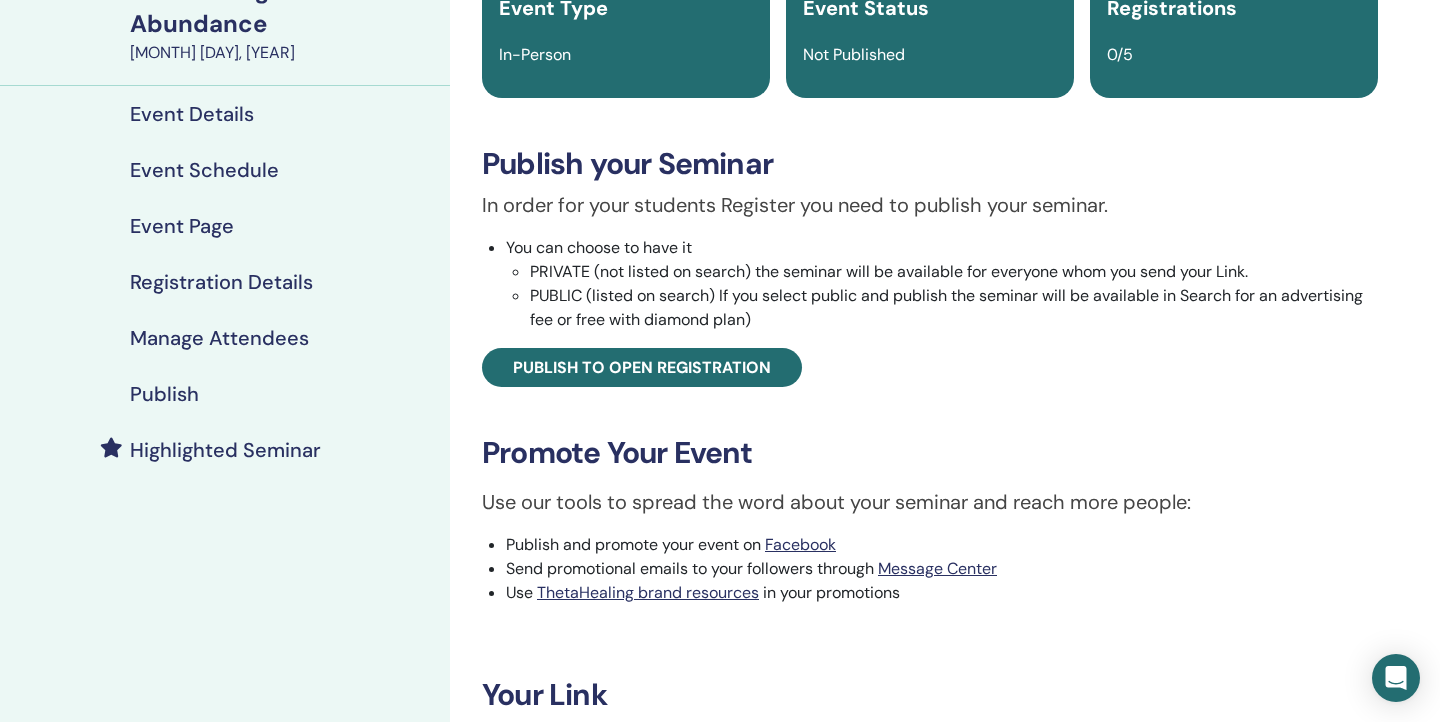 scroll, scrollTop: 356, scrollLeft: 0, axis: vertical 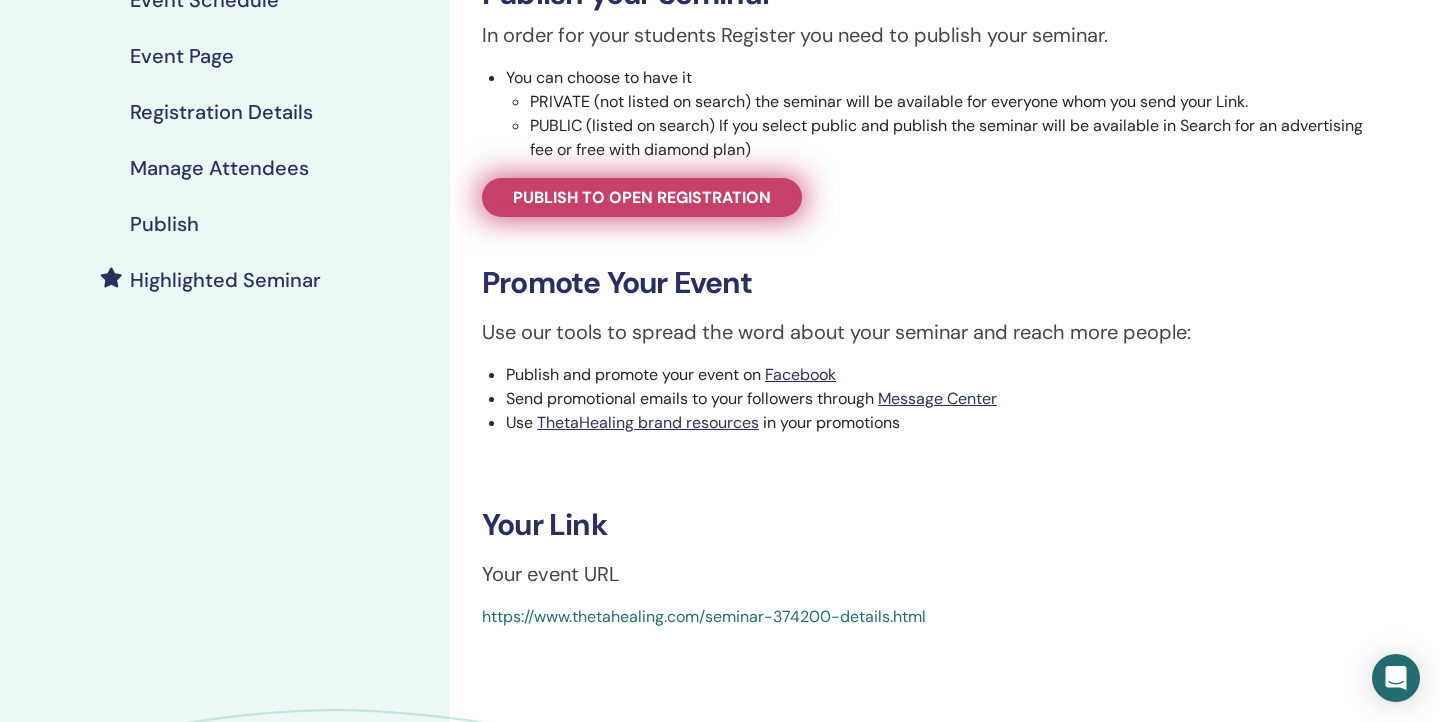 click on "Publish to open registration" at bounding box center (642, 197) 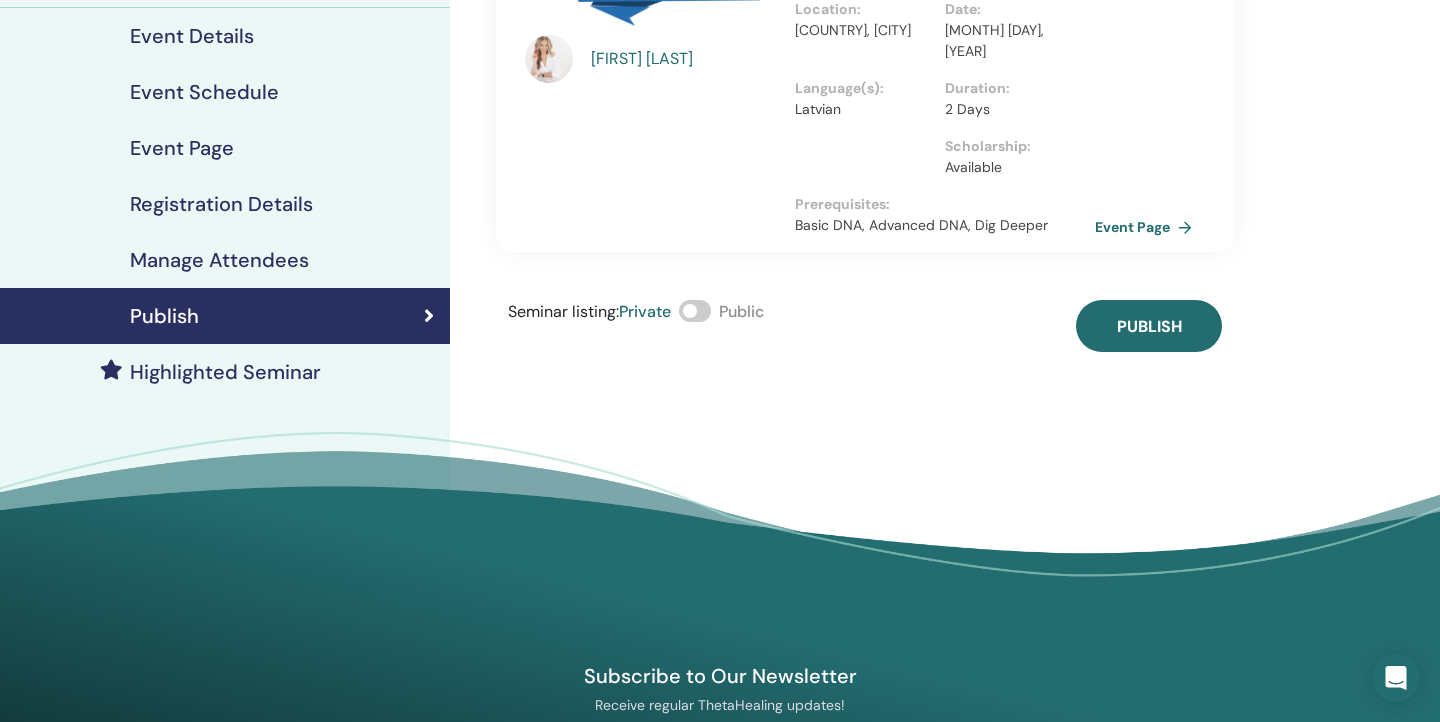 scroll, scrollTop: 134, scrollLeft: 0, axis: vertical 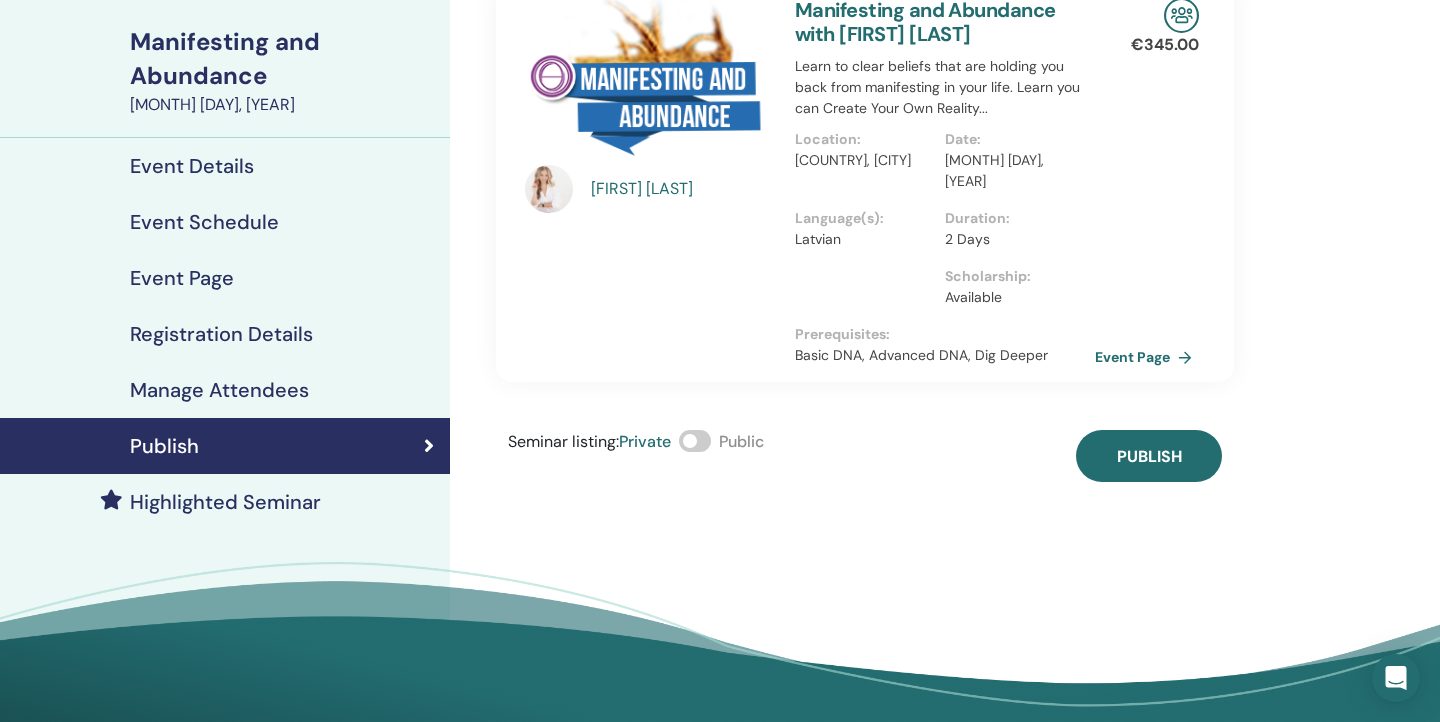 click at bounding box center [695, 441] 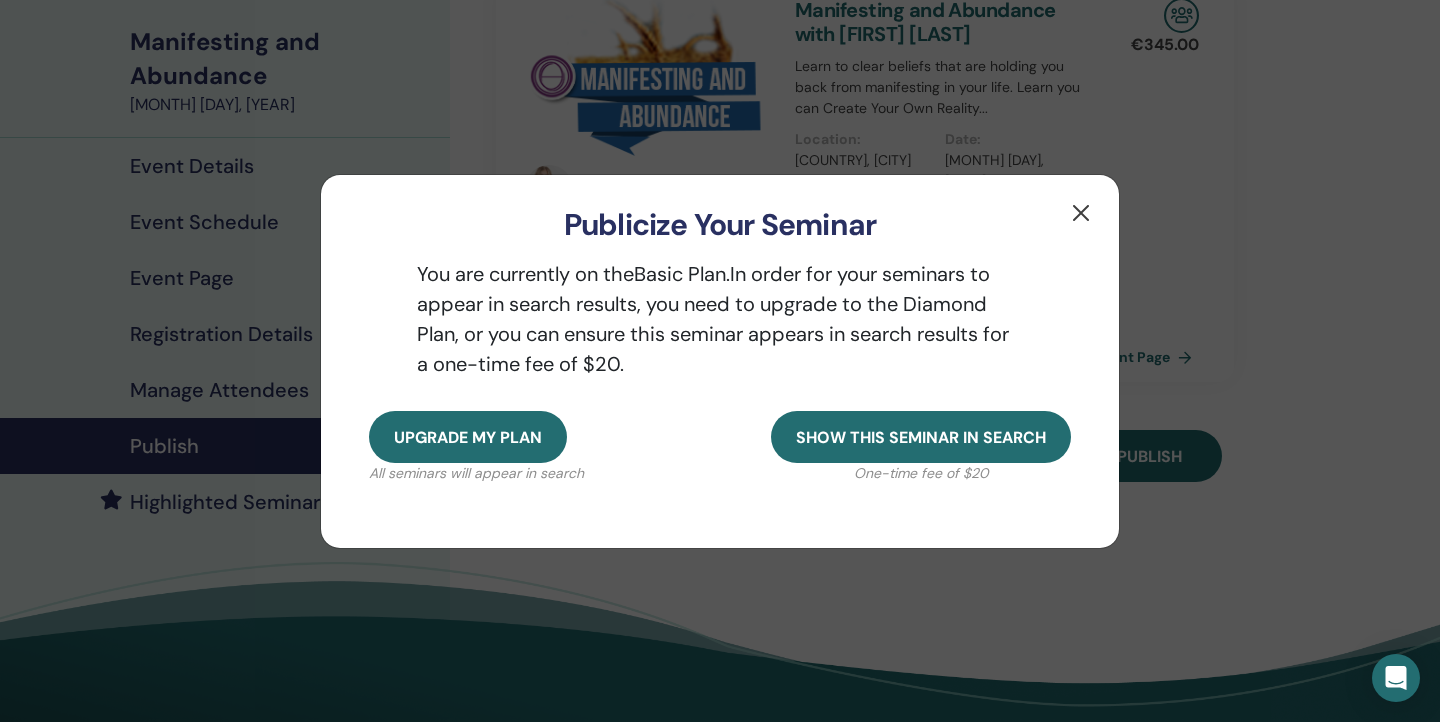 click at bounding box center (1081, 213) 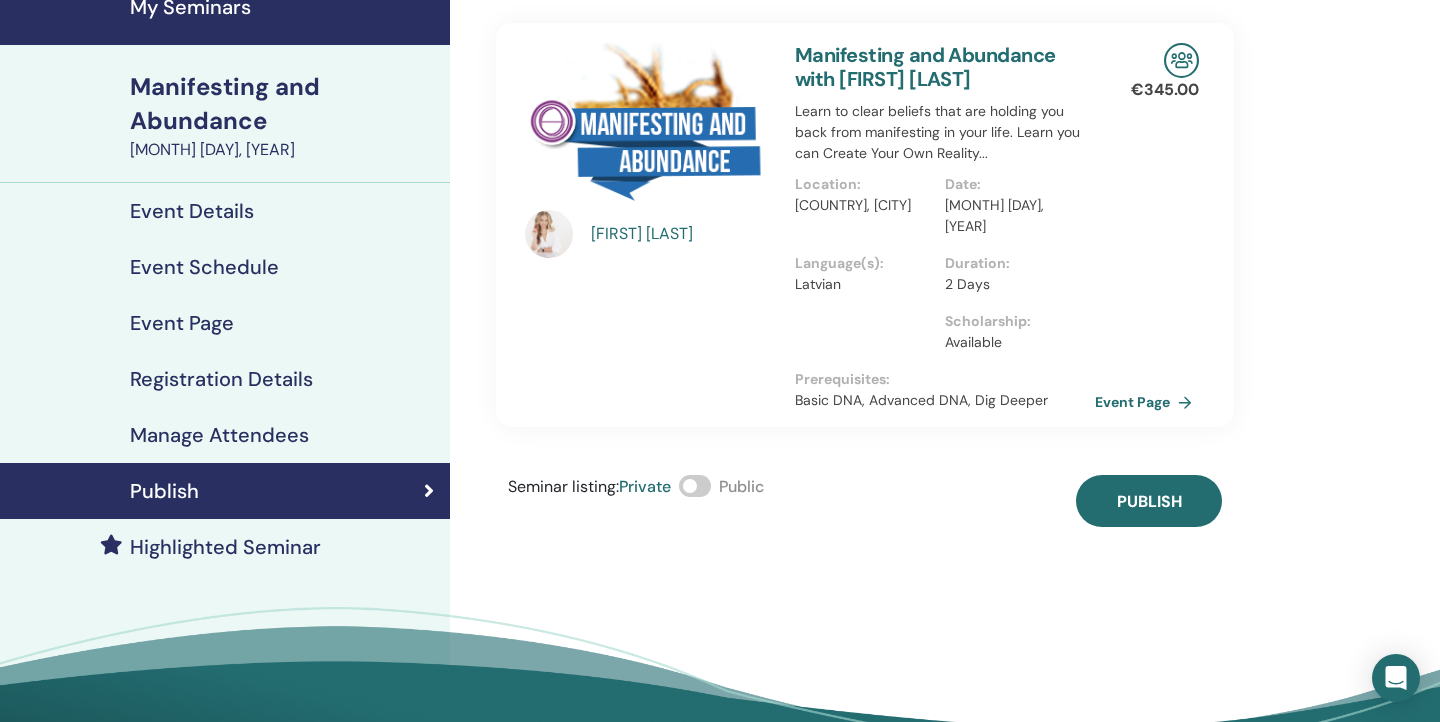 scroll, scrollTop: 80, scrollLeft: 0, axis: vertical 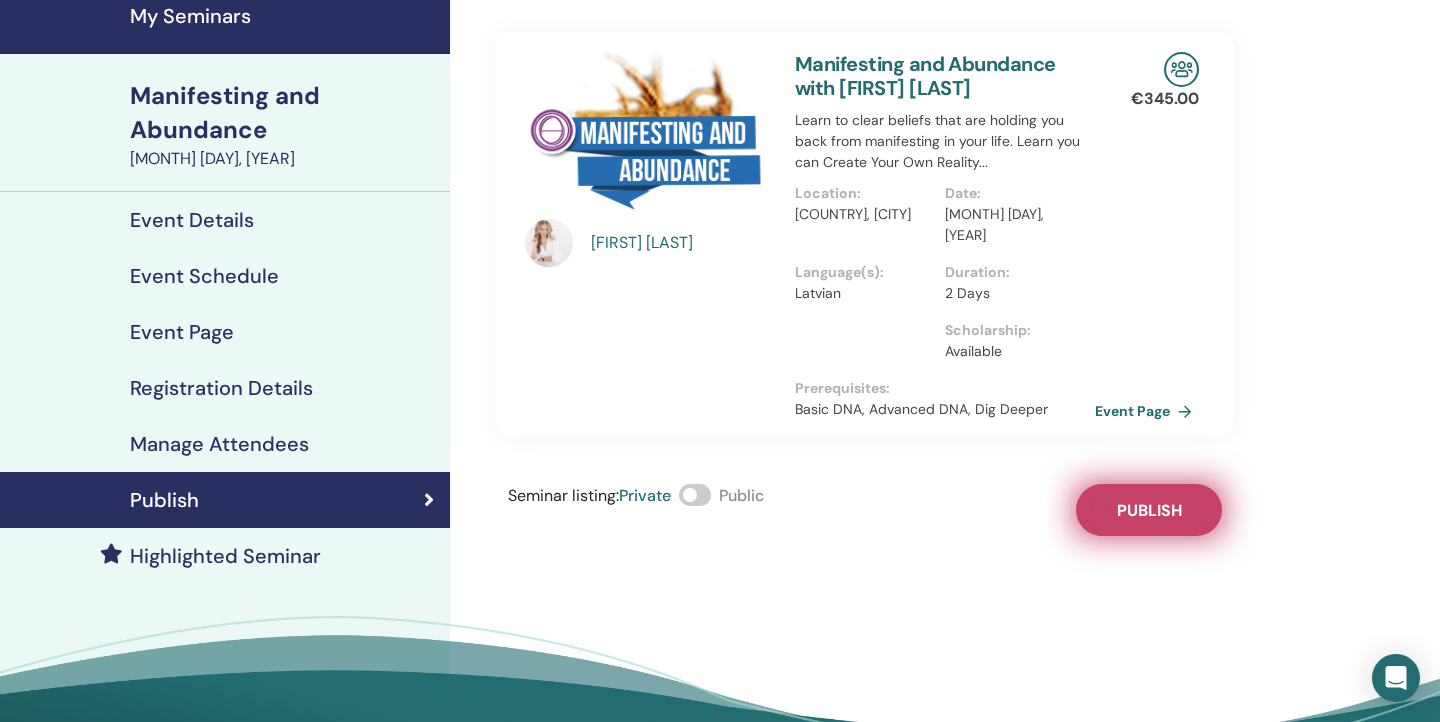 click on "Publish" at bounding box center [1149, 510] 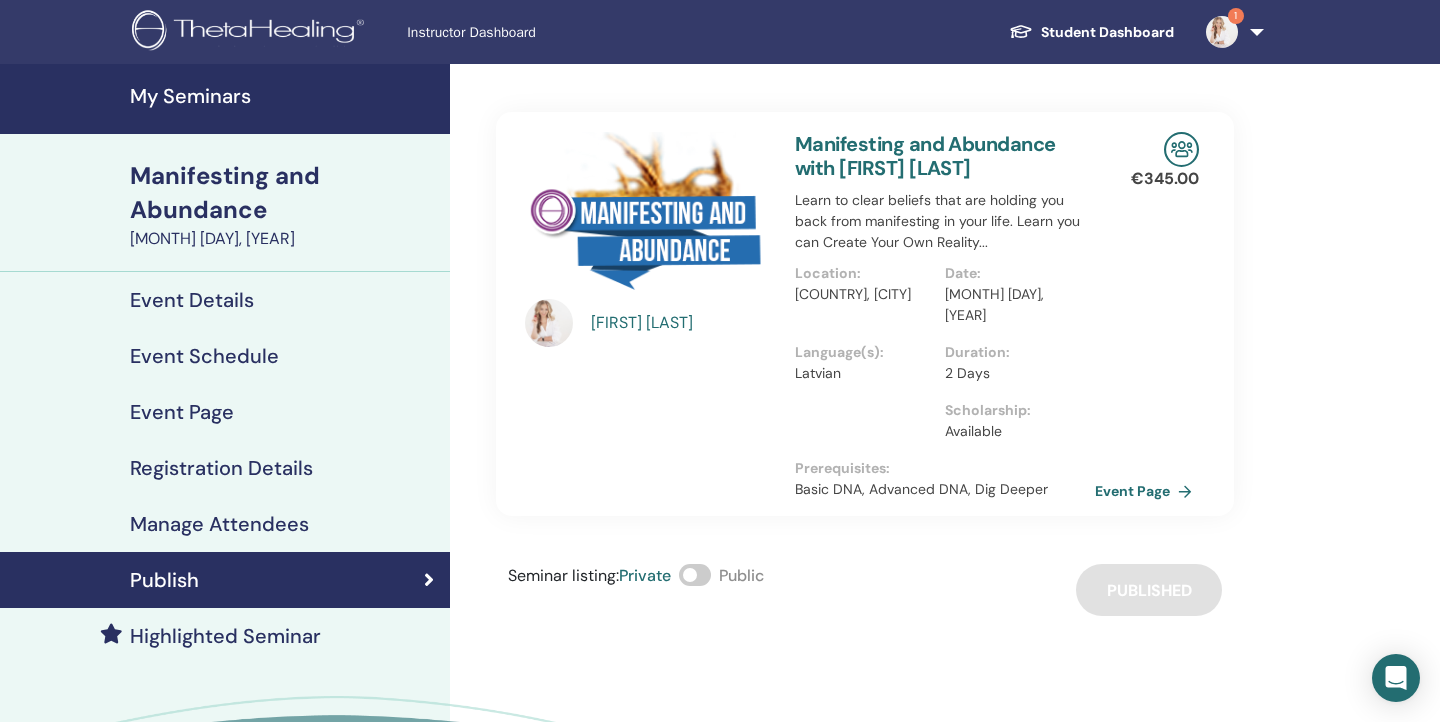 scroll, scrollTop: 0, scrollLeft: 0, axis: both 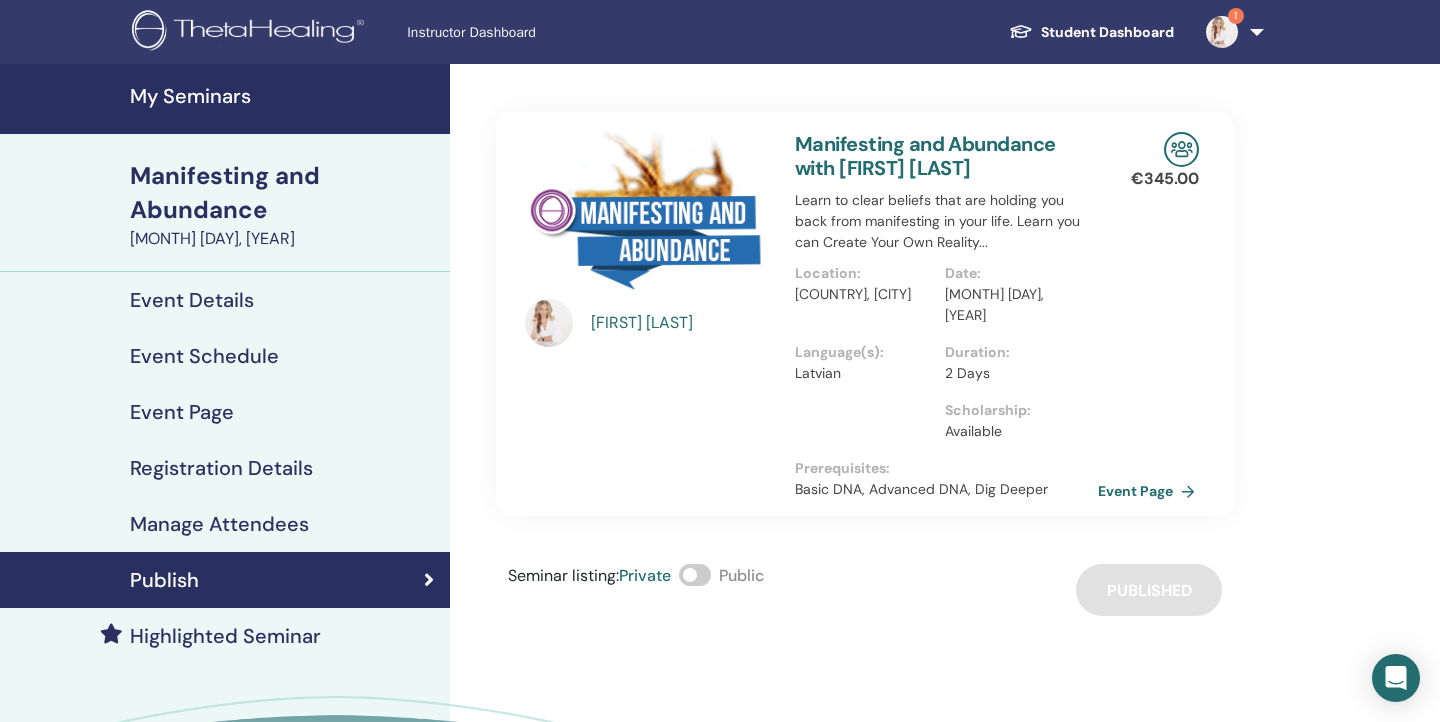 click on "Event Page" at bounding box center [1150, 491] 